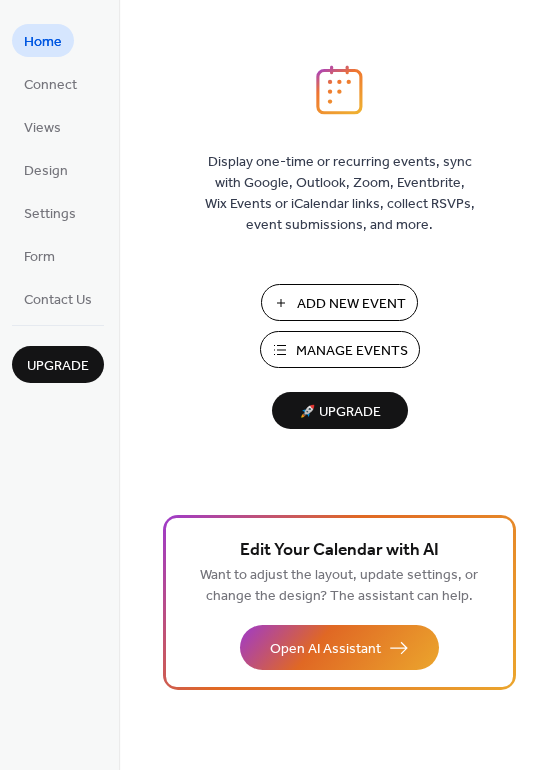 scroll, scrollTop: 0, scrollLeft: 0, axis: both 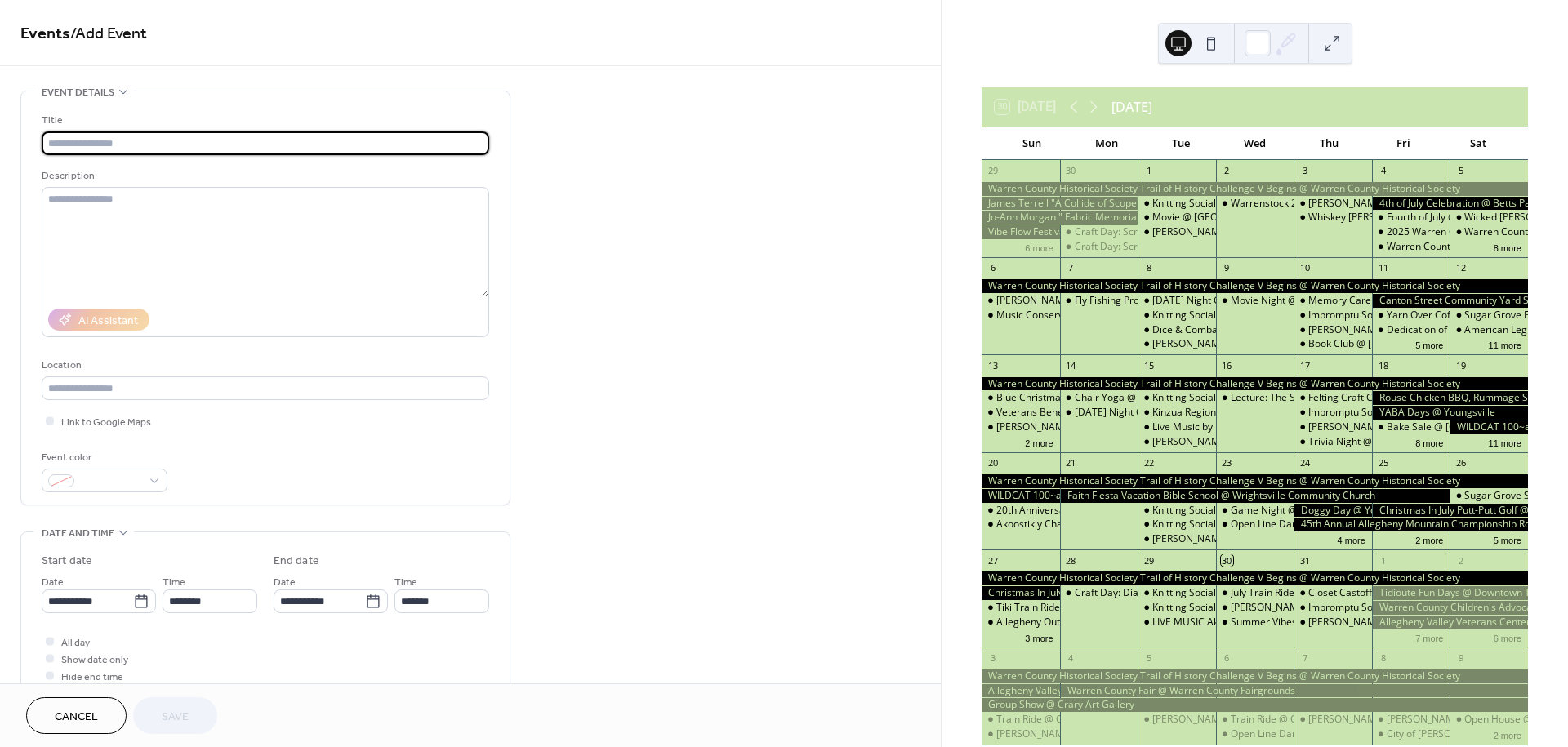 click at bounding box center (265, 143) 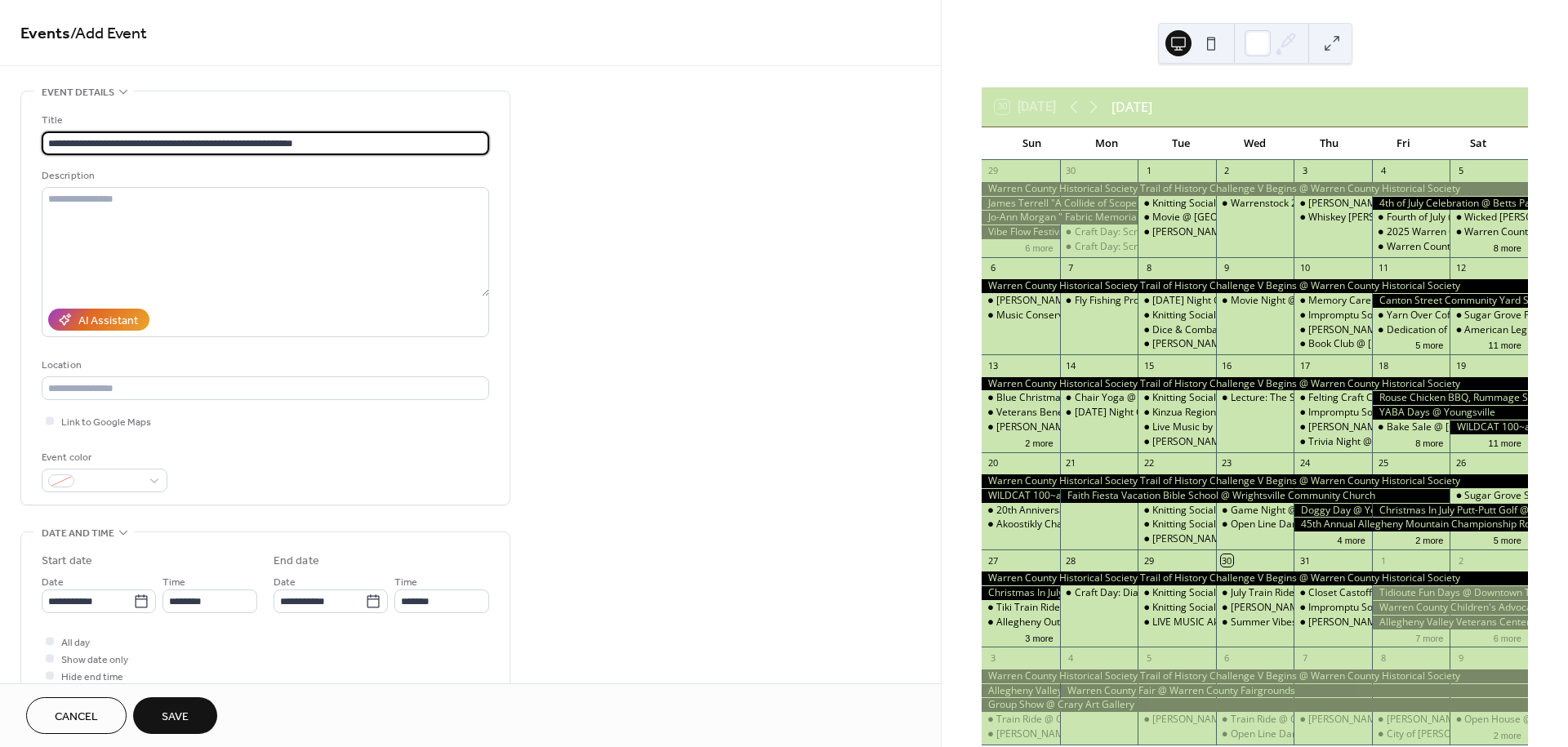 type on "**********" 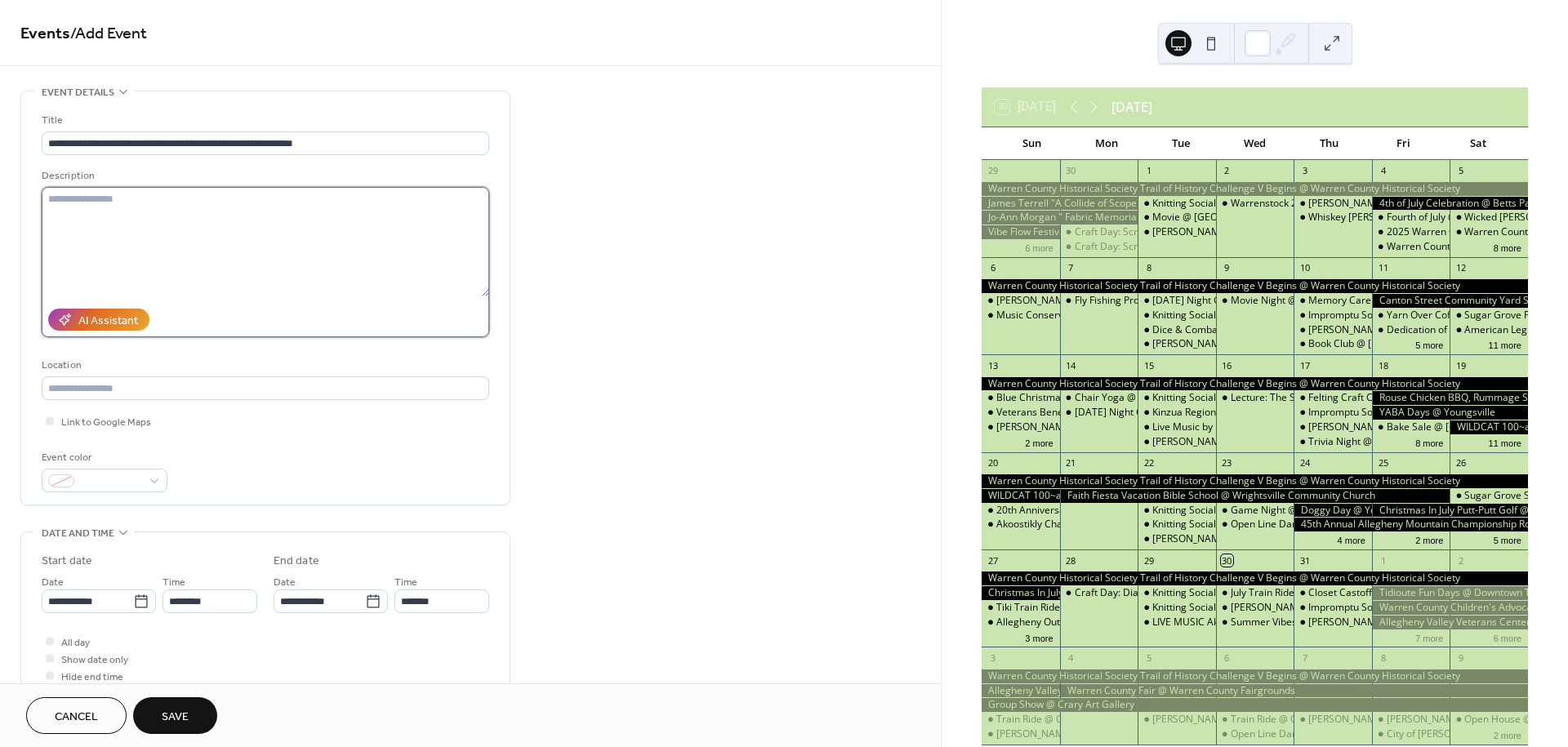 click at bounding box center [265, 242] 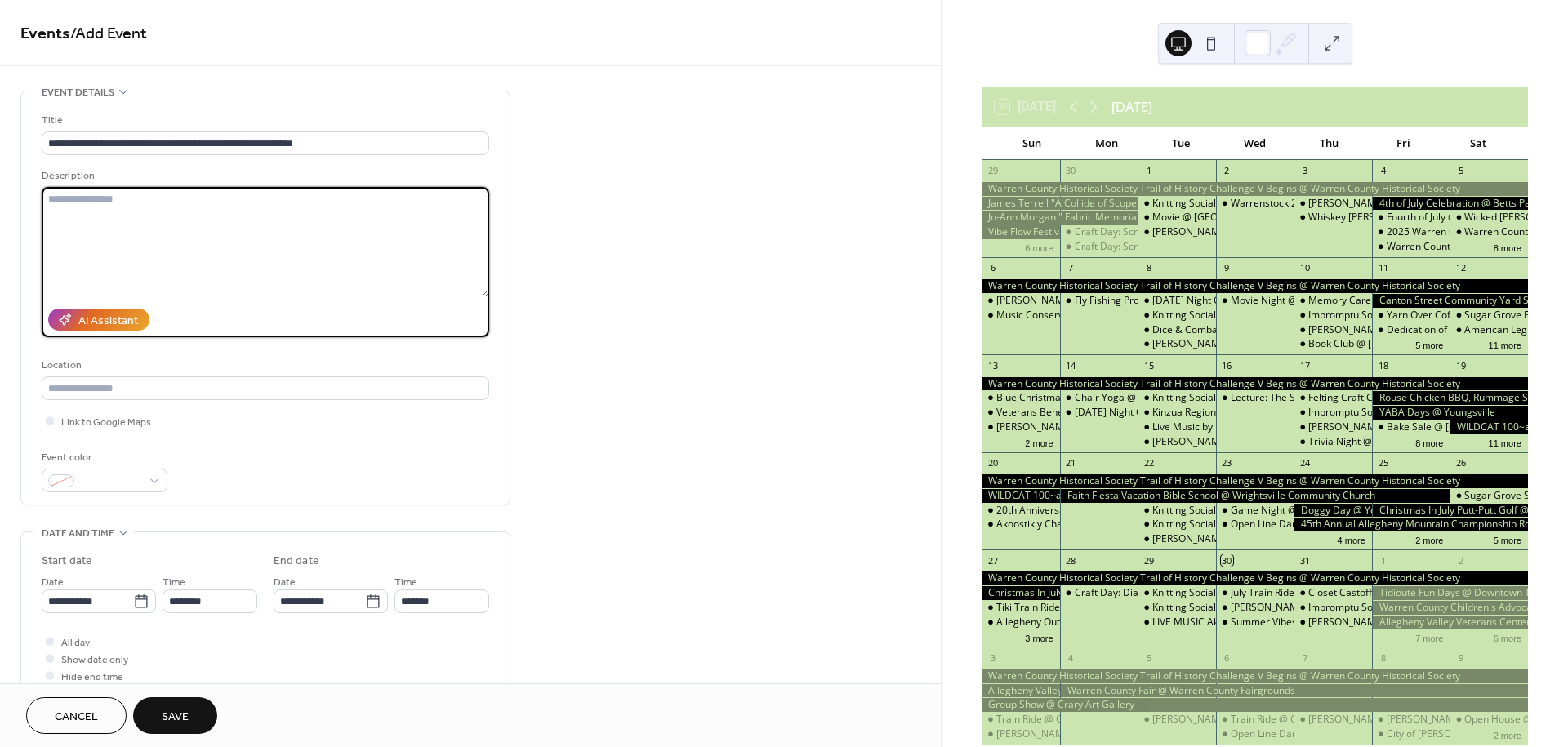 paste on "**********" 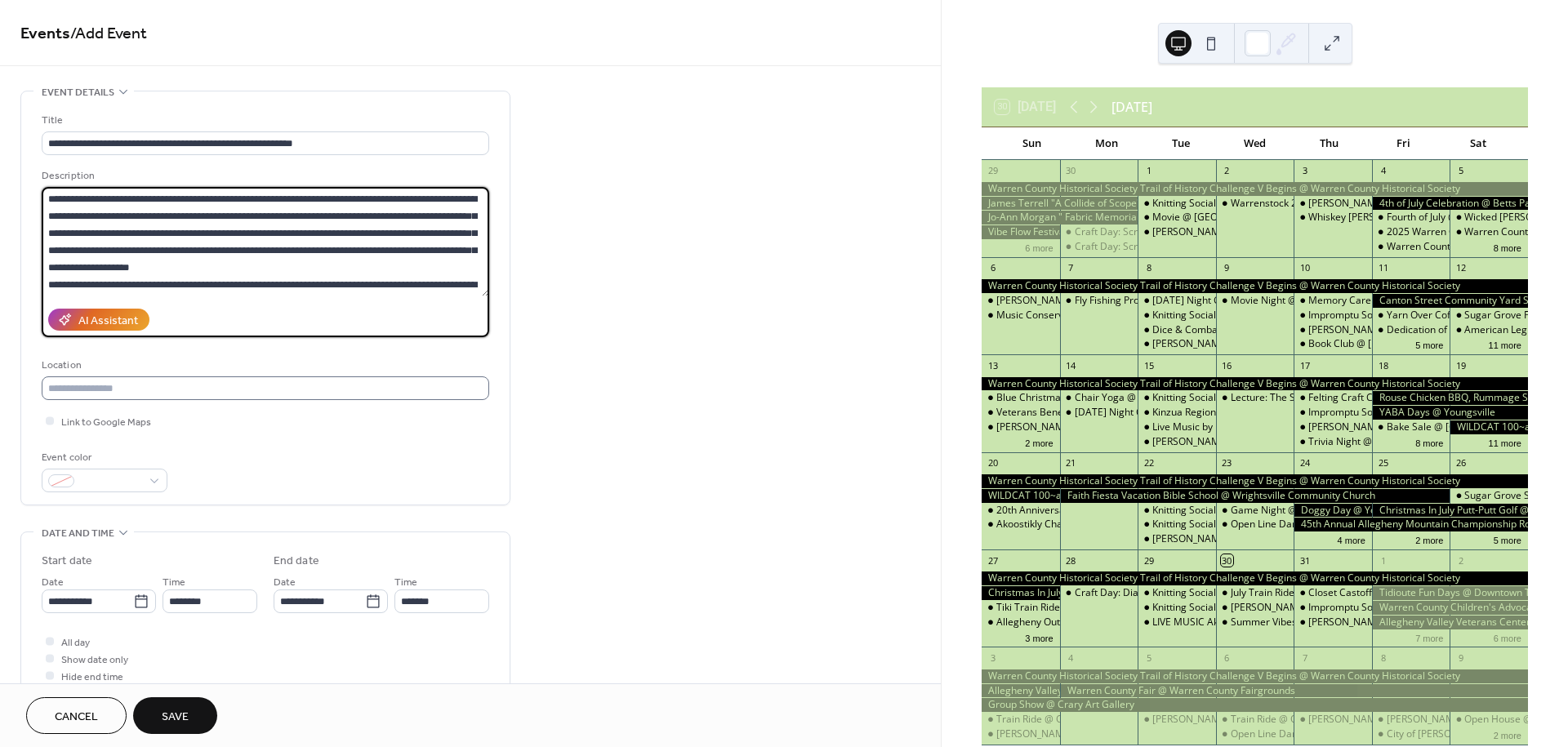 scroll, scrollTop: 49, scrollLeft: 0, axis: vertical 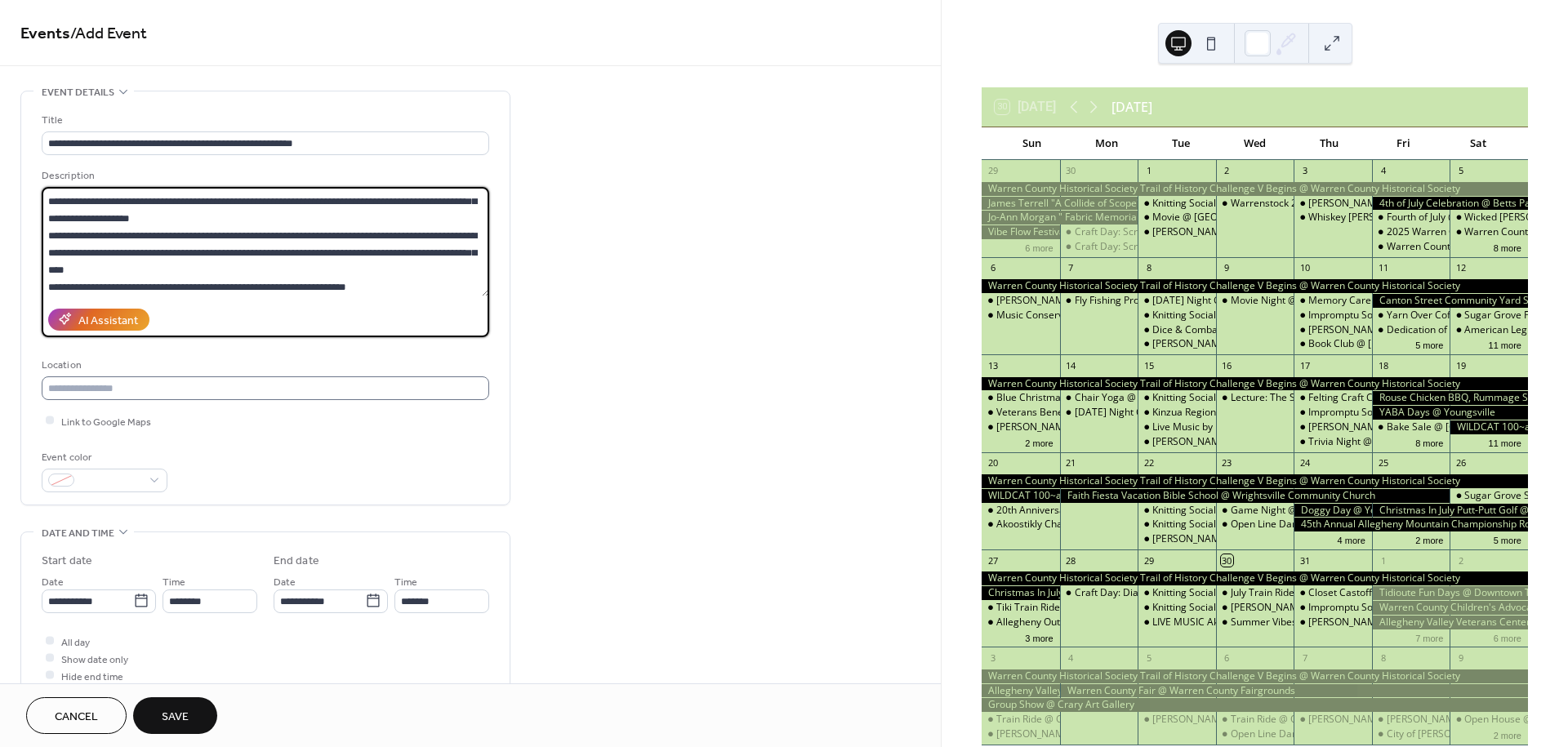 type on "**********" 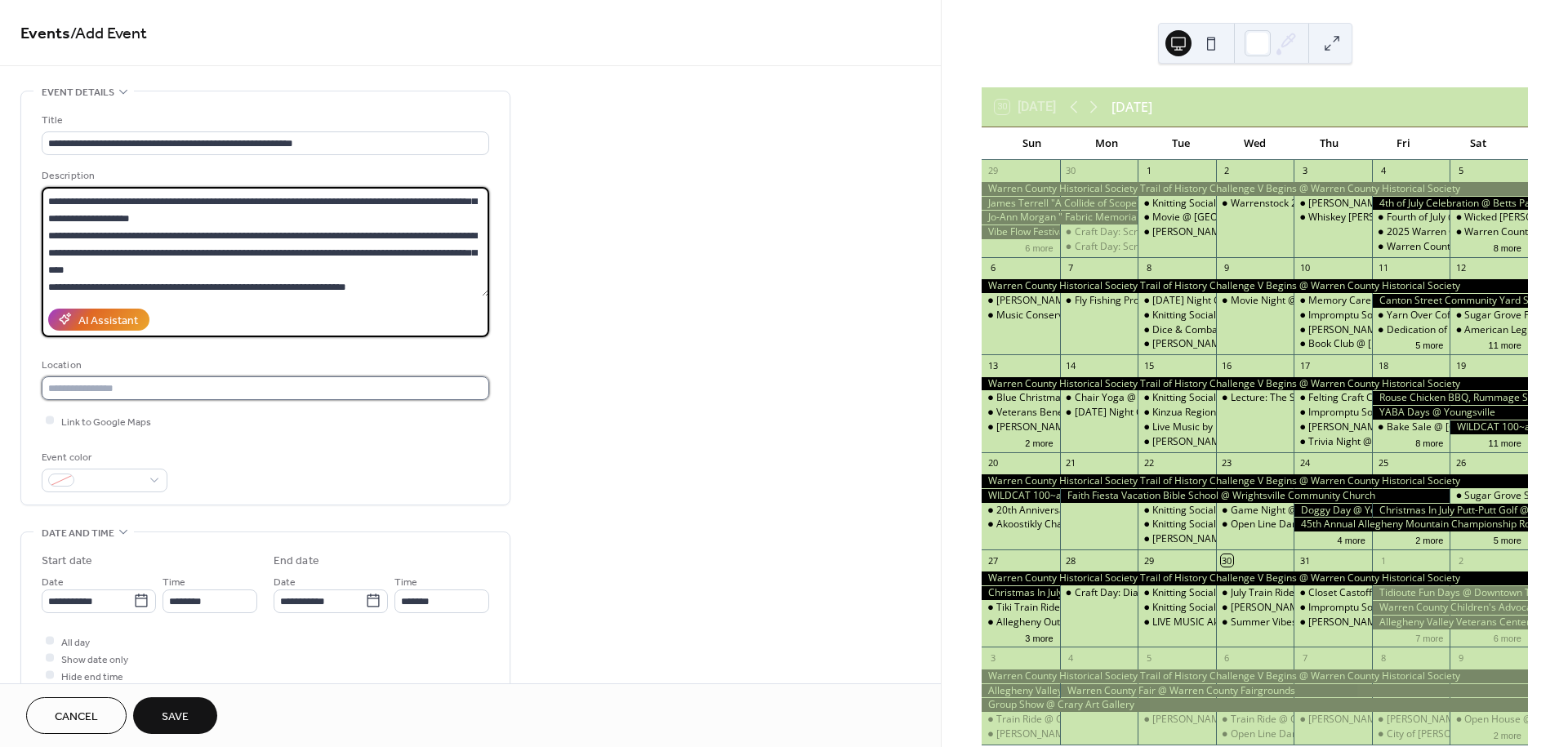 click at bounding box center (265, 388) 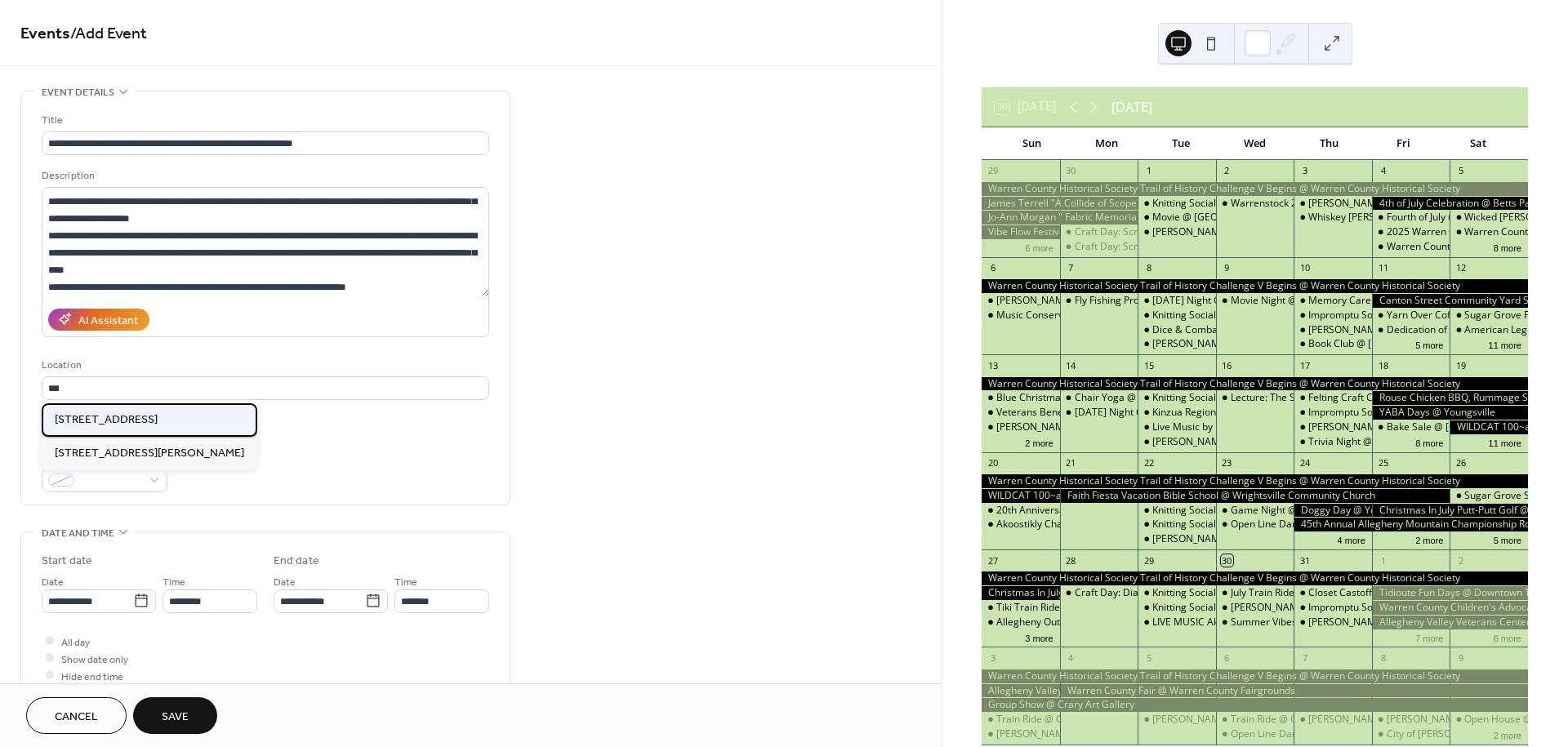 click on "511 Market St. Warren PA." at bounding box center (106, 420) 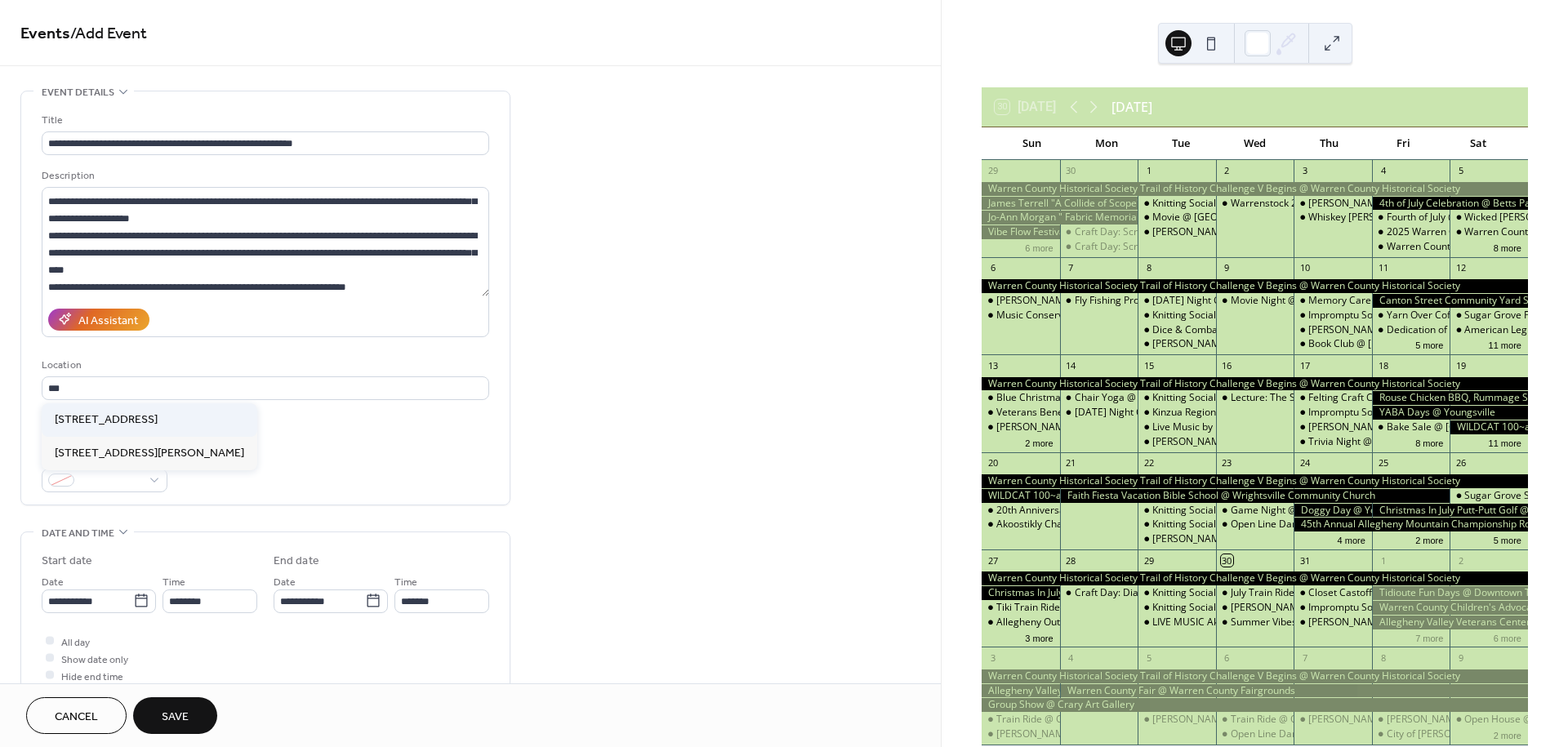 type on "**********" 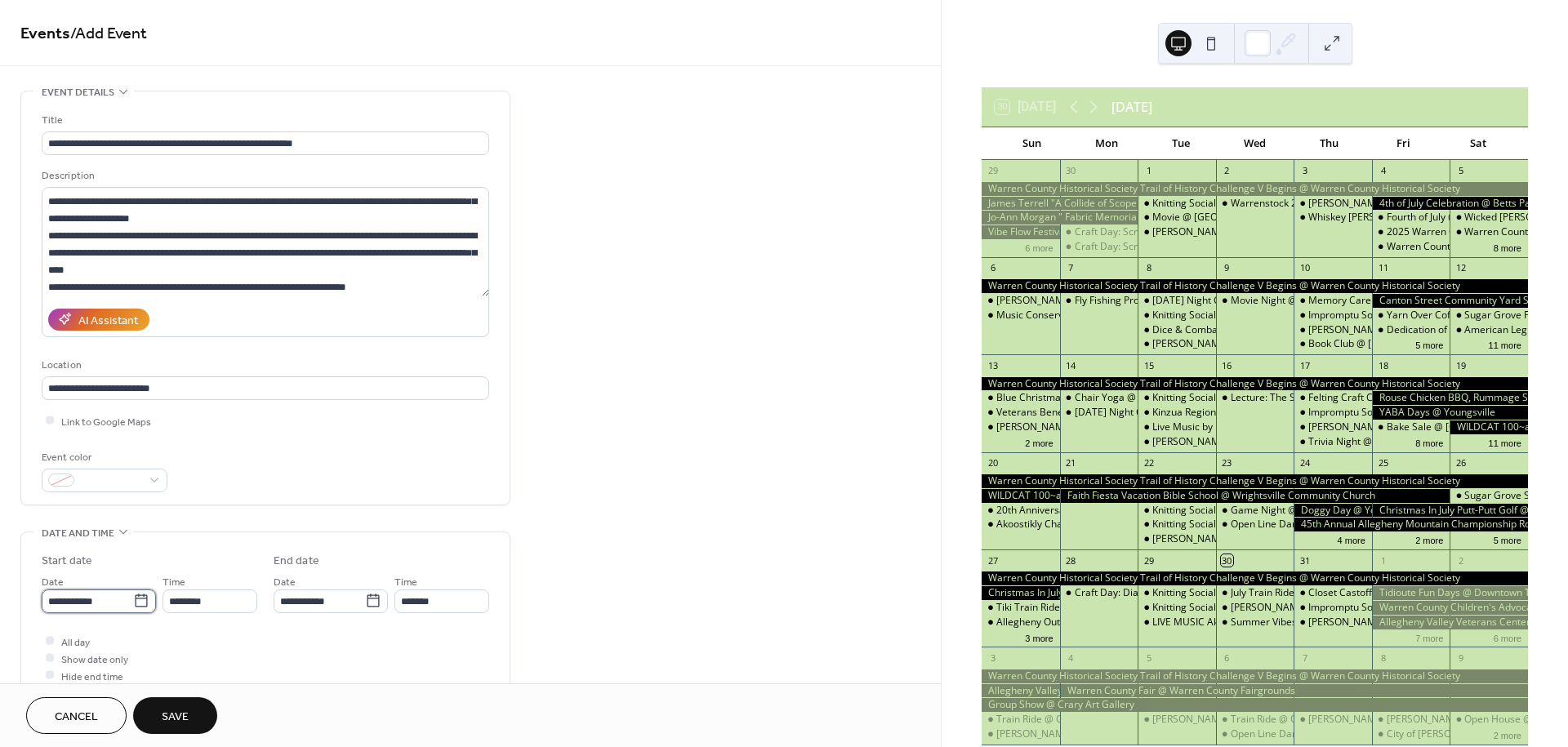 click on "**********" at bounding box center [784, 373] 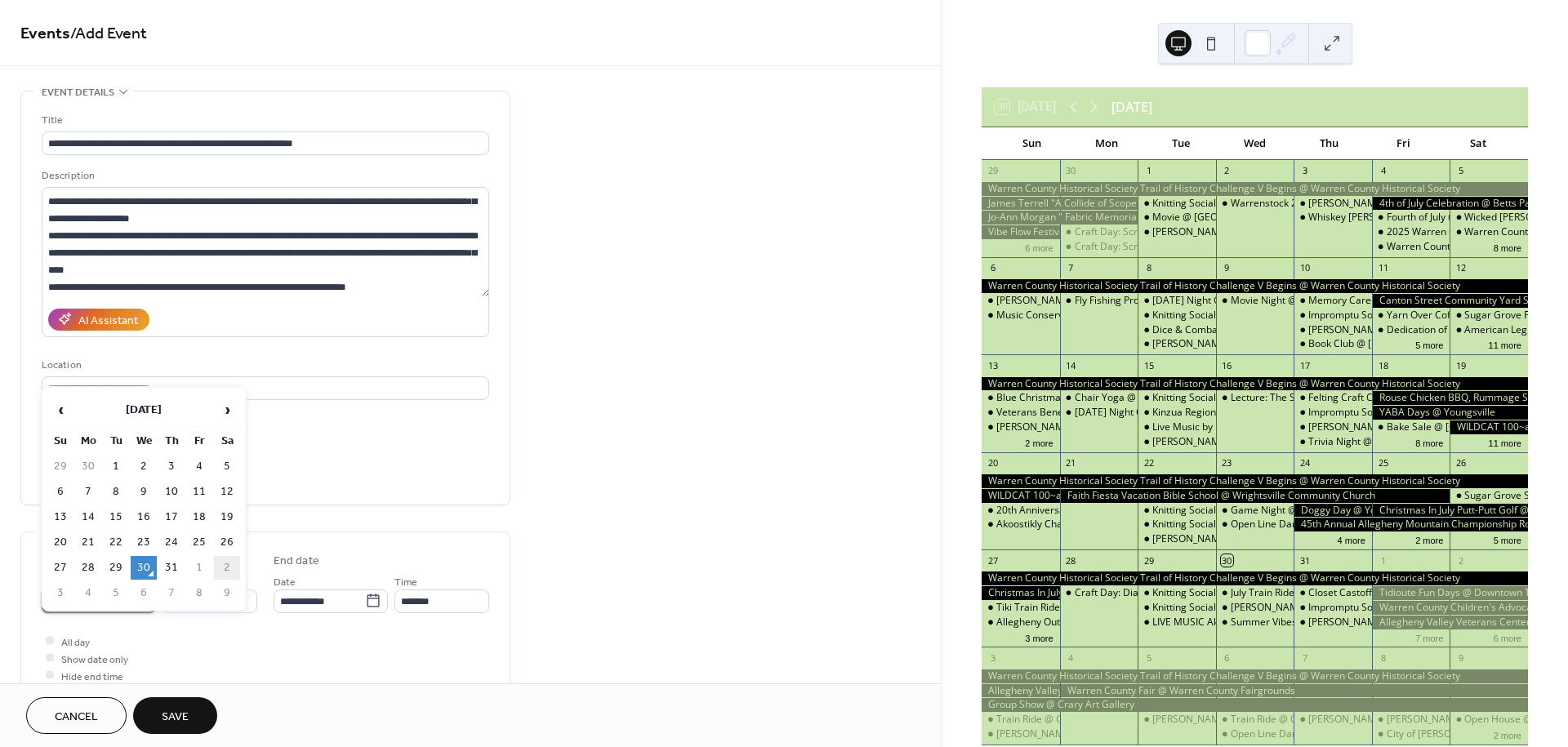 click on "2" at bounding box center [227, 567] 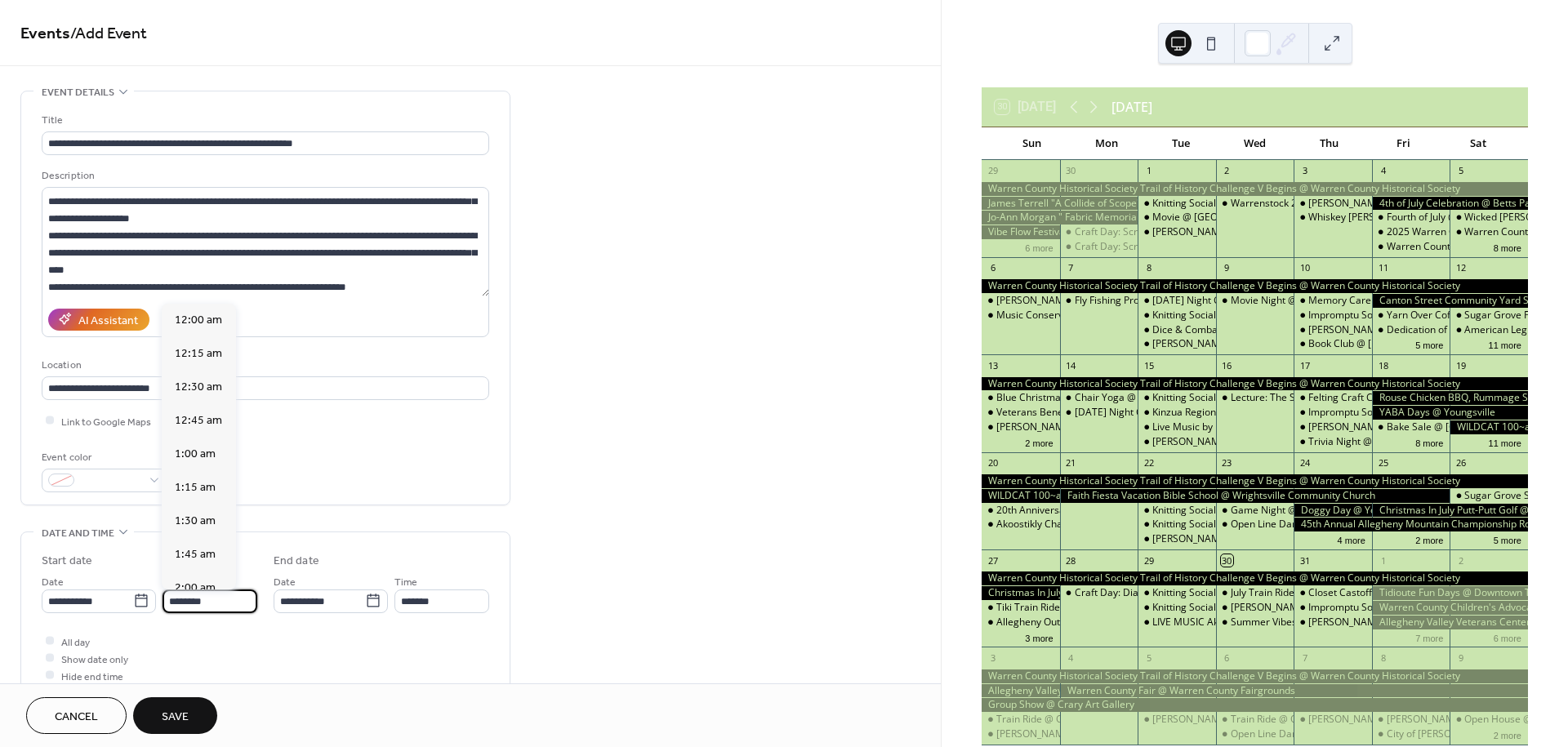 click on "********" at bounding box center (210, 601) 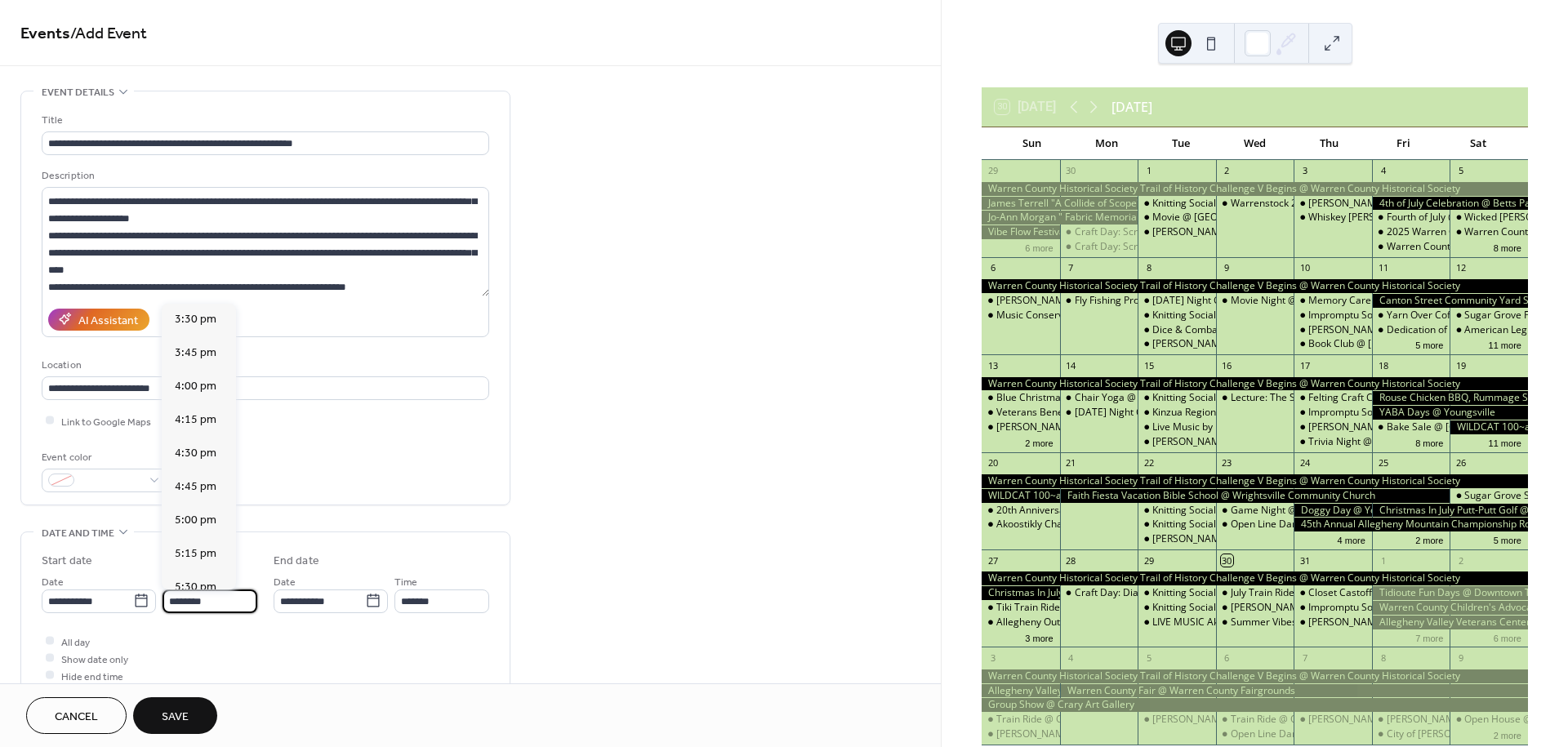 scroll, scrollTop: 2077, scrollLeft: 0, axis: vertical 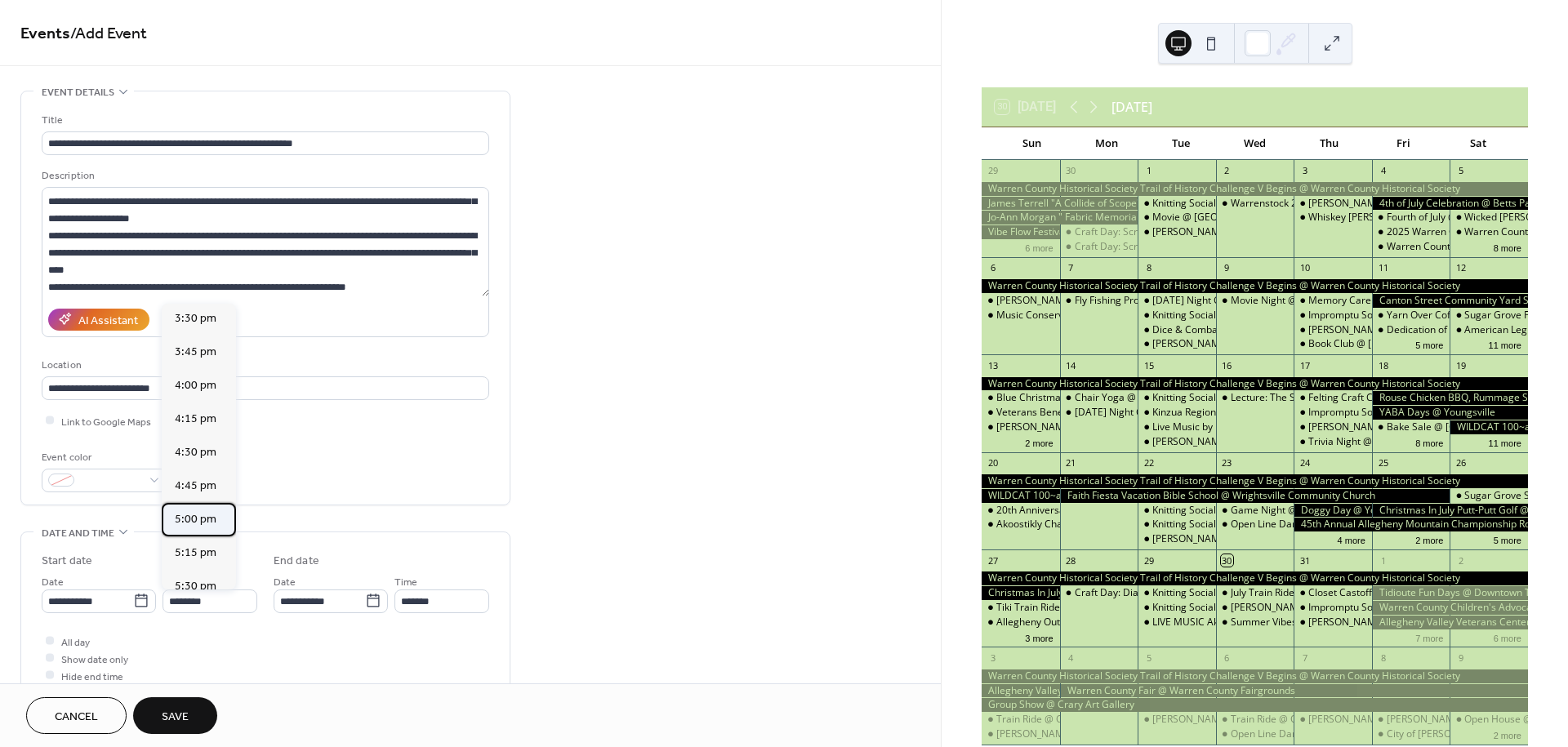 click on "5:00 pm" at bounding box center [195, 519] 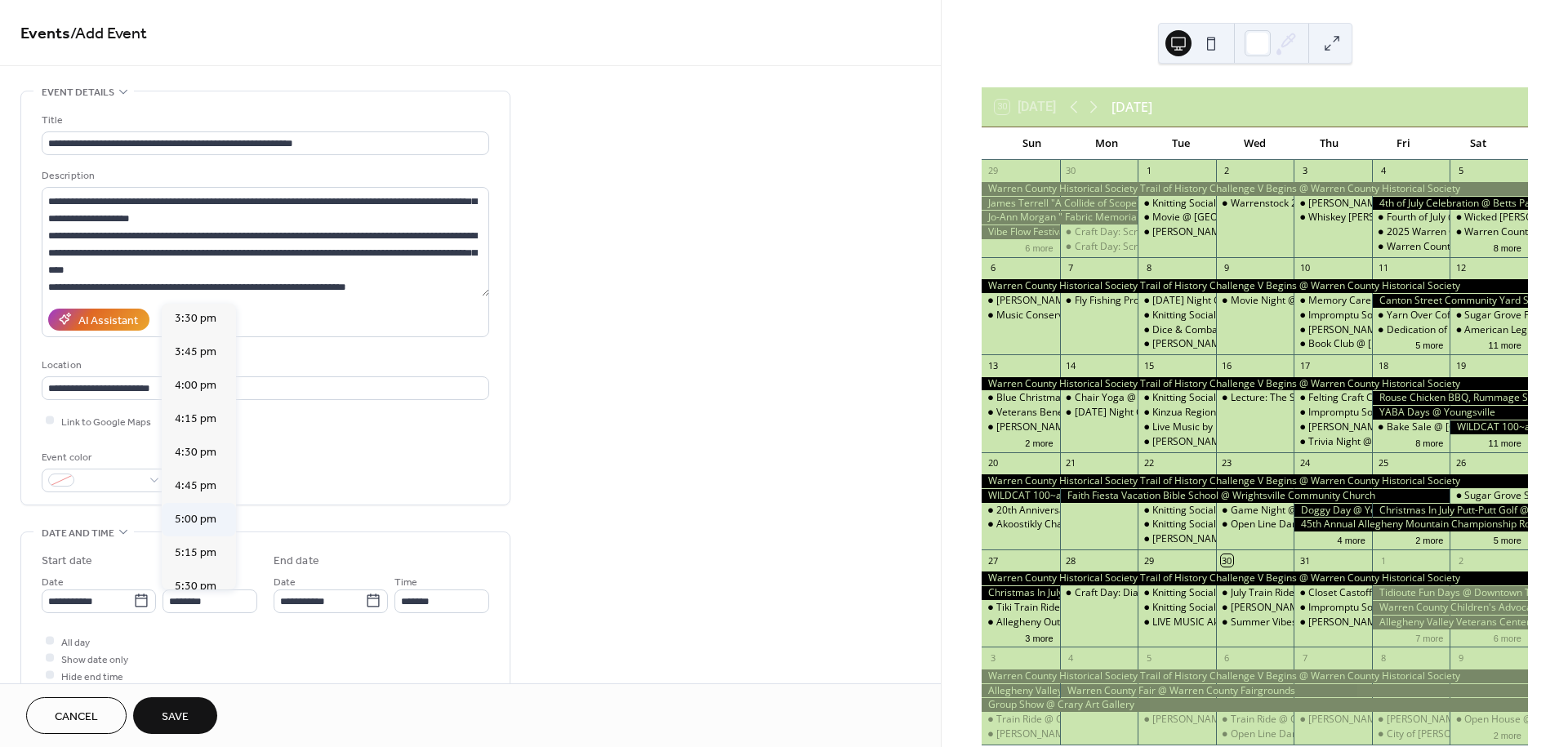 type on "*******" 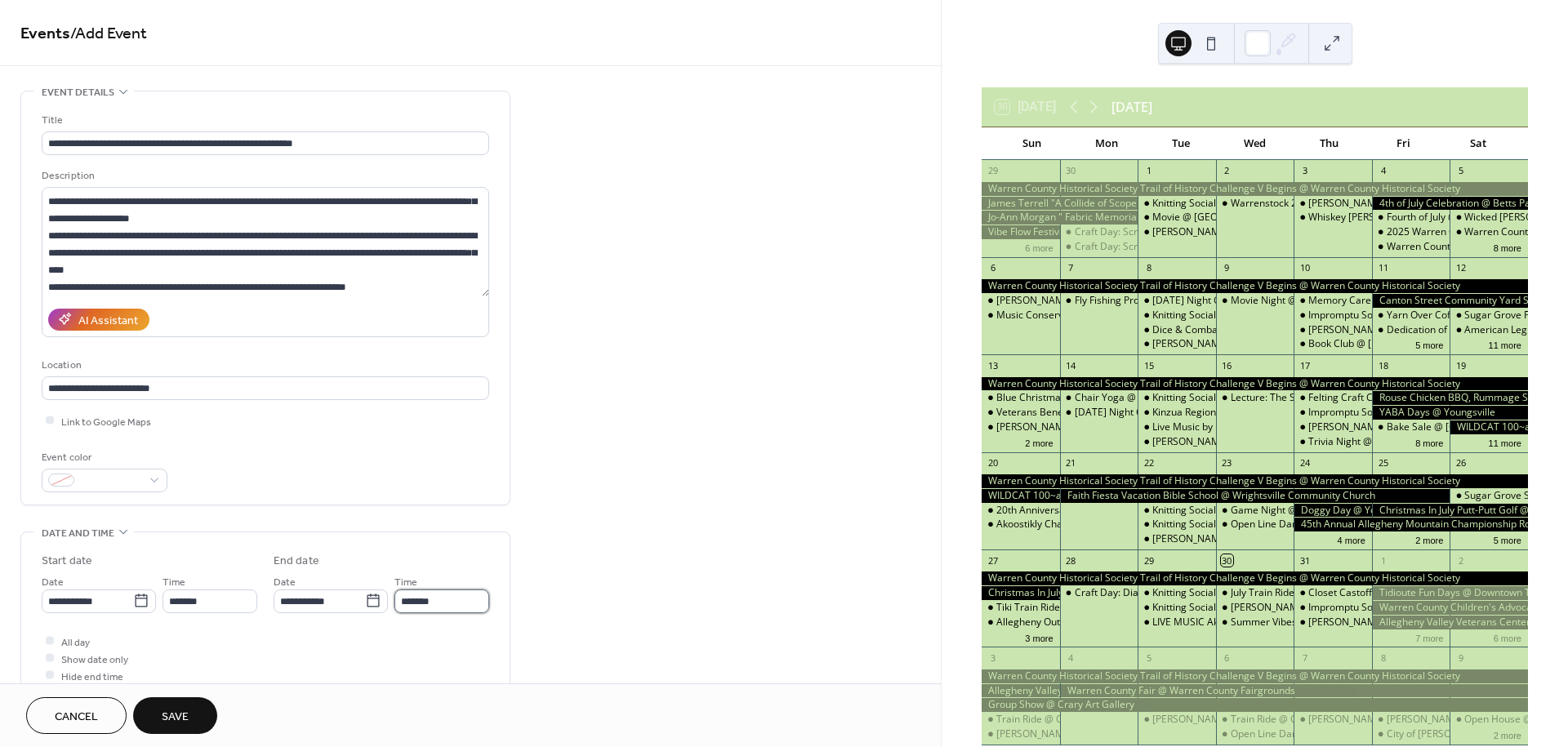 click on "*******" at bounding box center (442, 601) 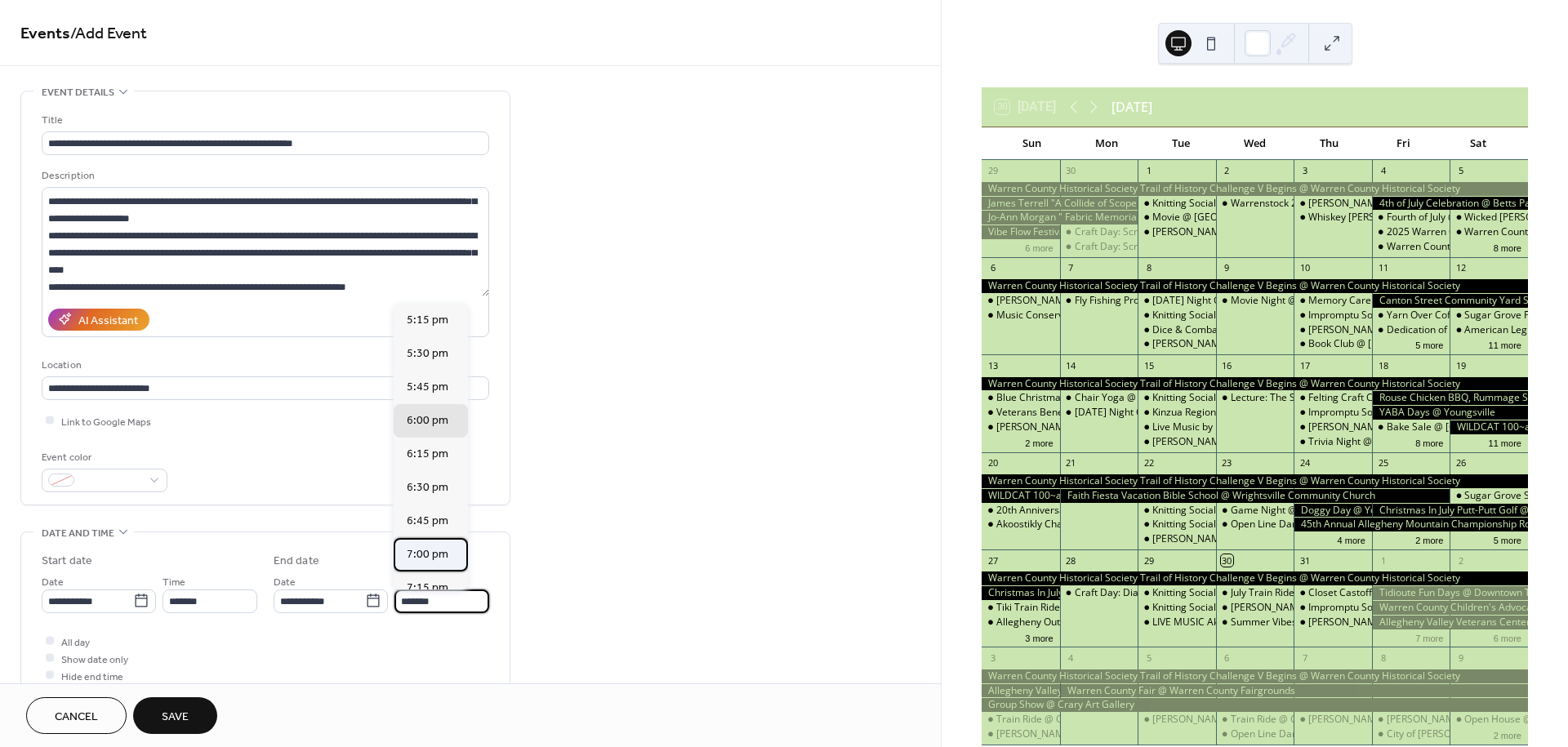 click on "7:00 pm" at bounding box center (427, 554) 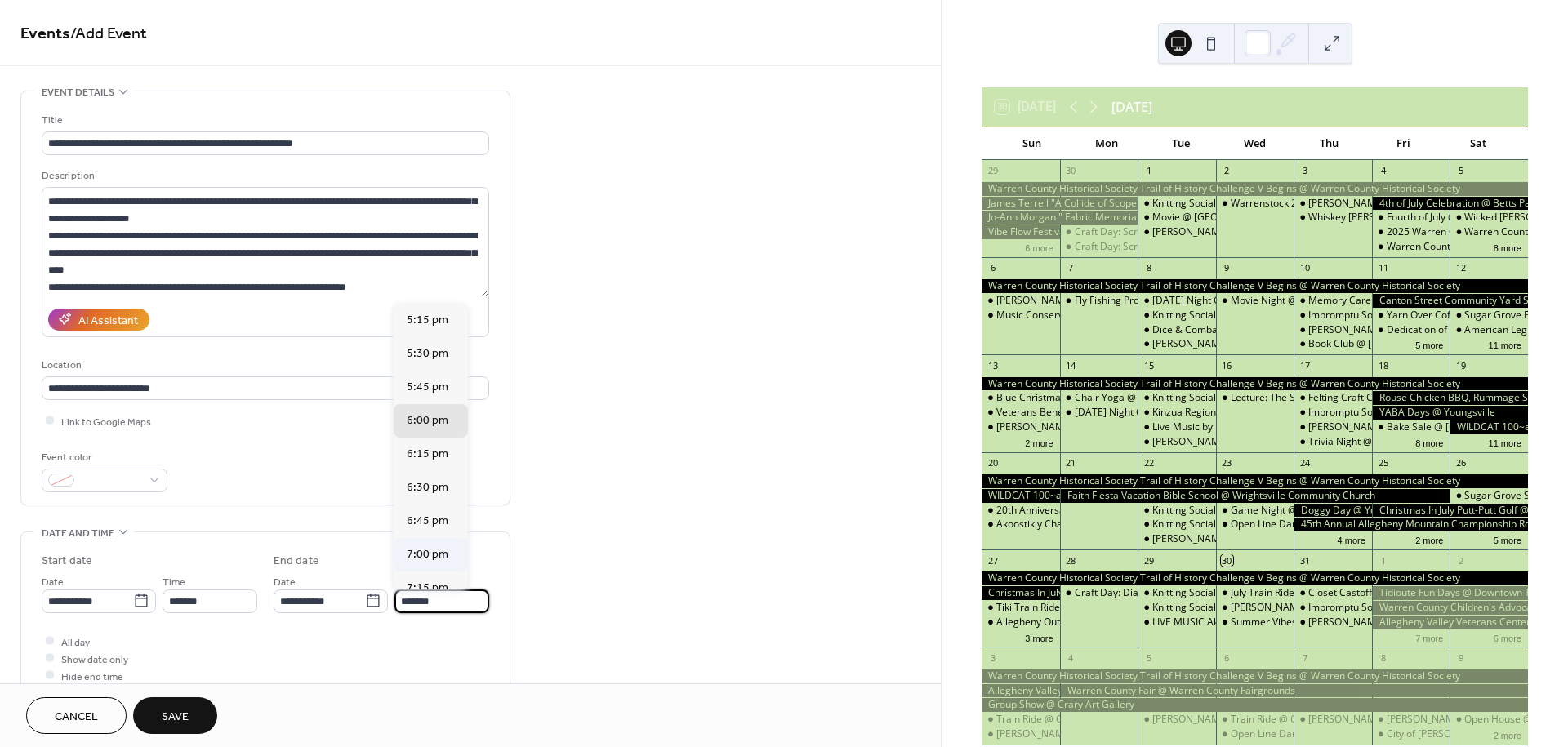 type on "*******" 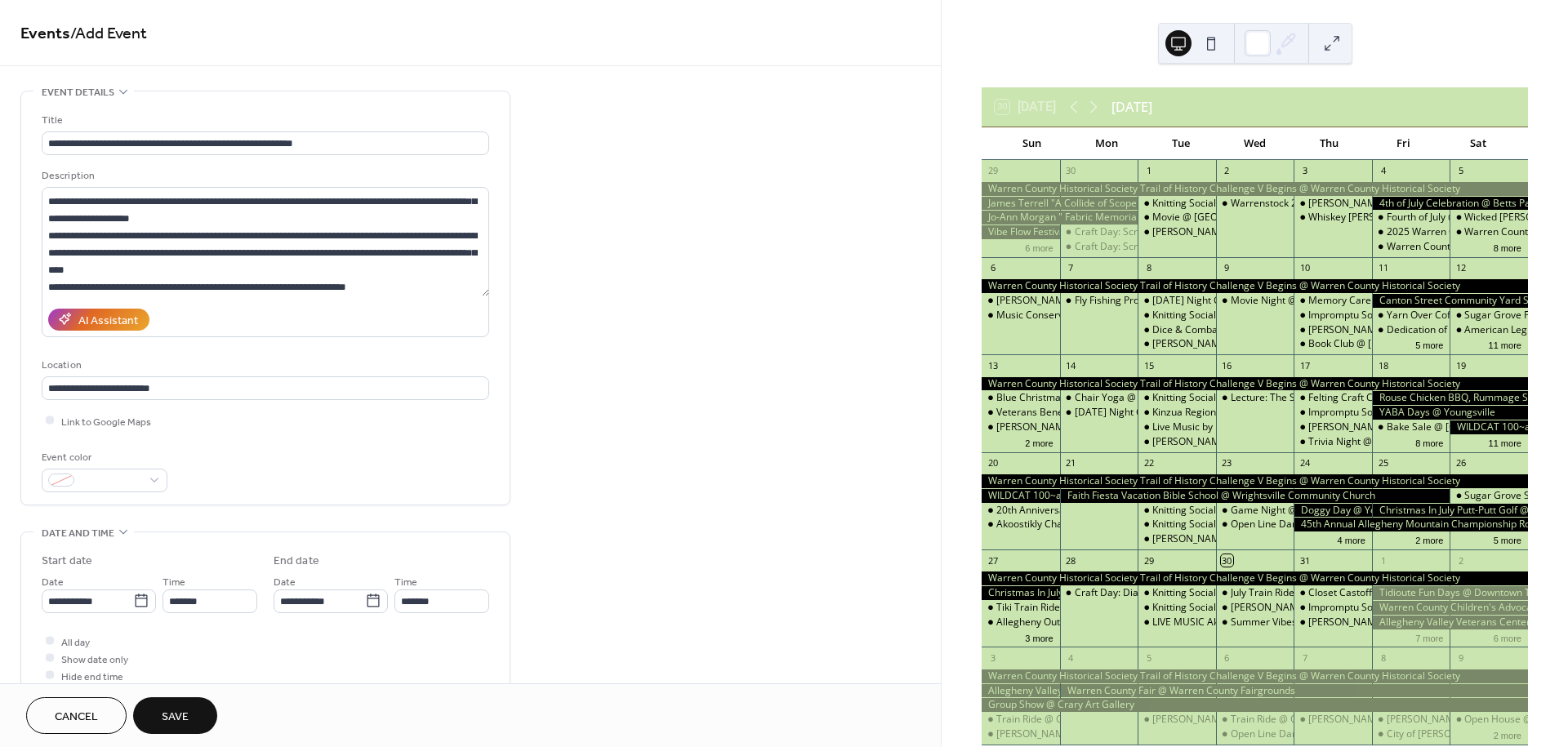 click on "Save" at bounding box center [175, 717] 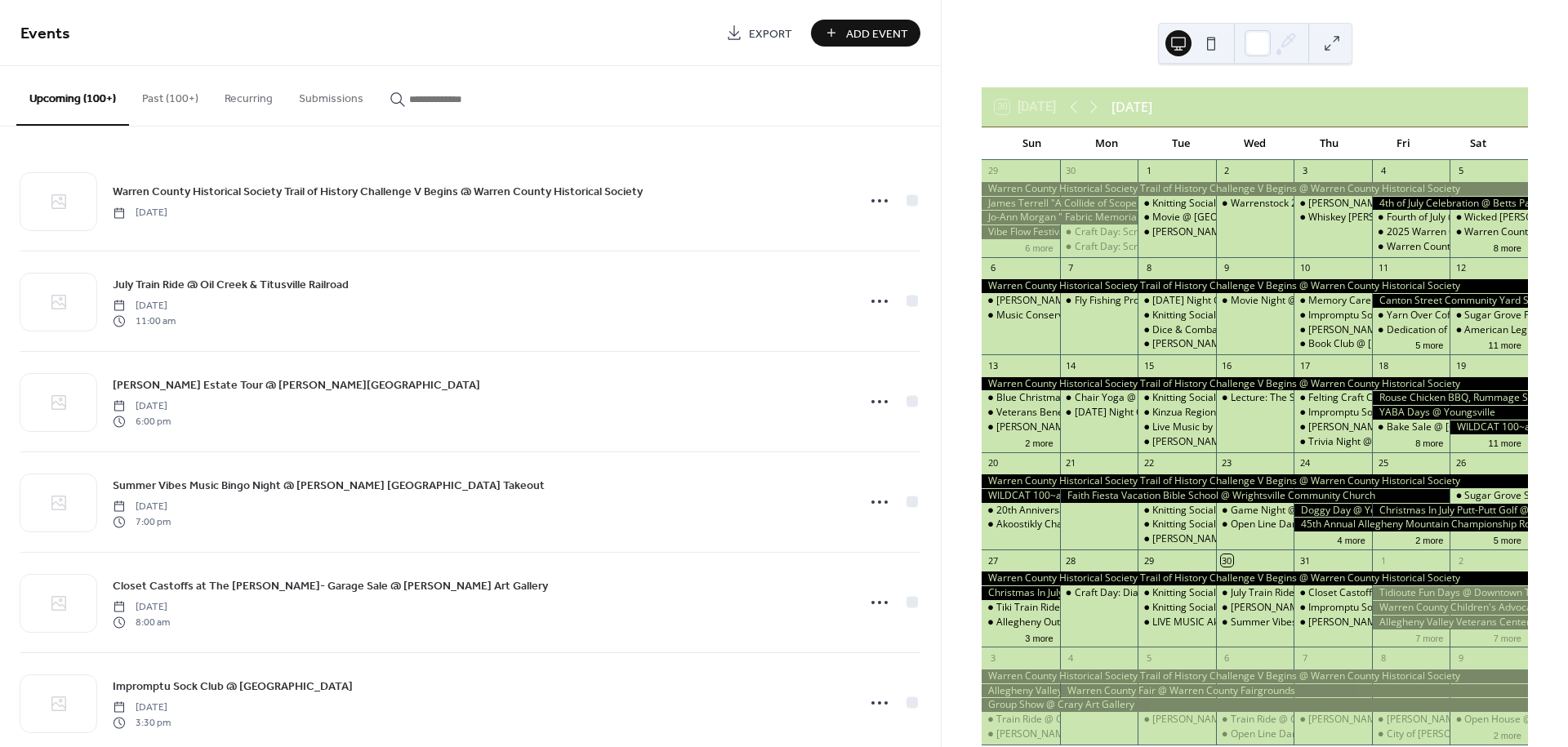 click on "Add Event" at bounding box center [877, 33] 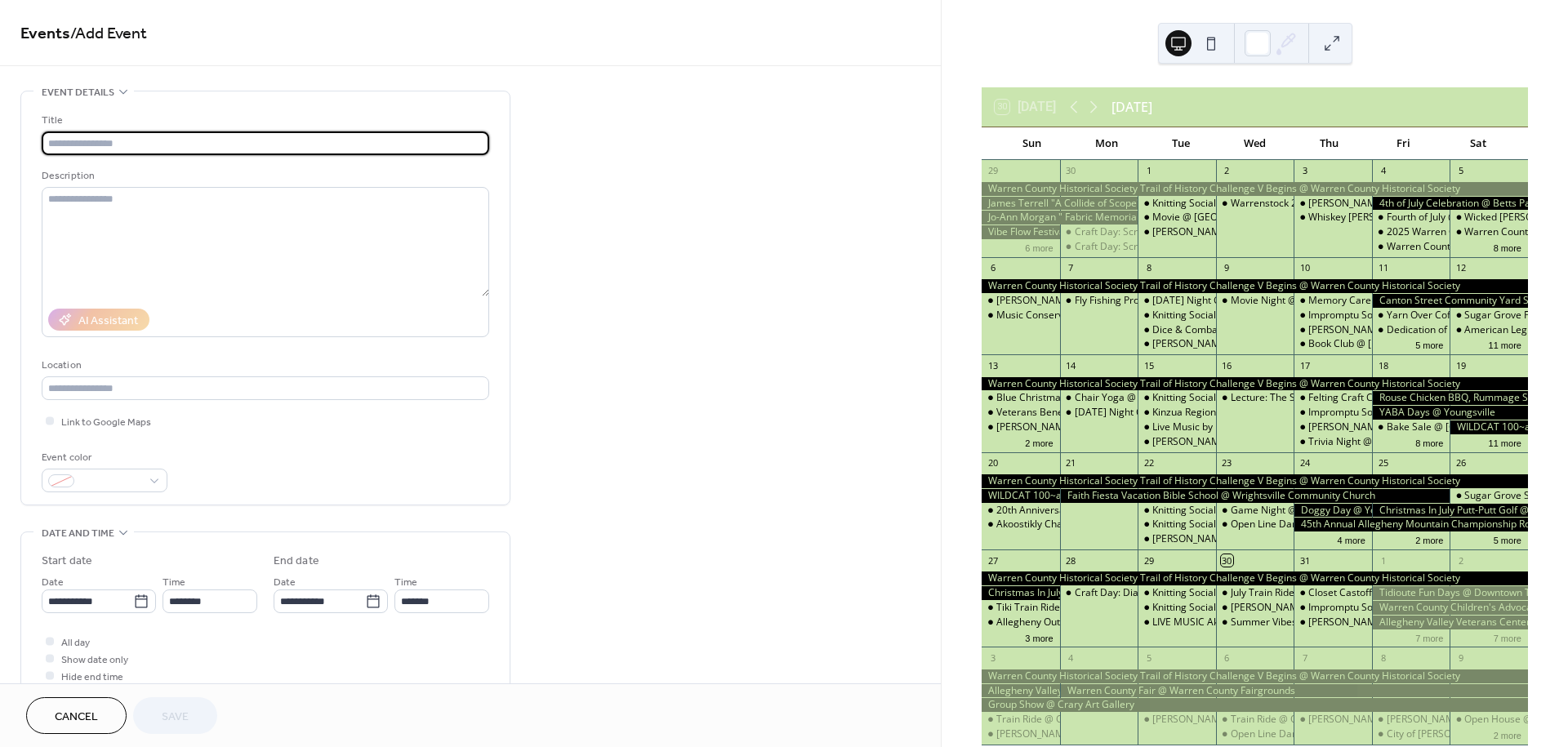 click at bounding box center [265, 143] 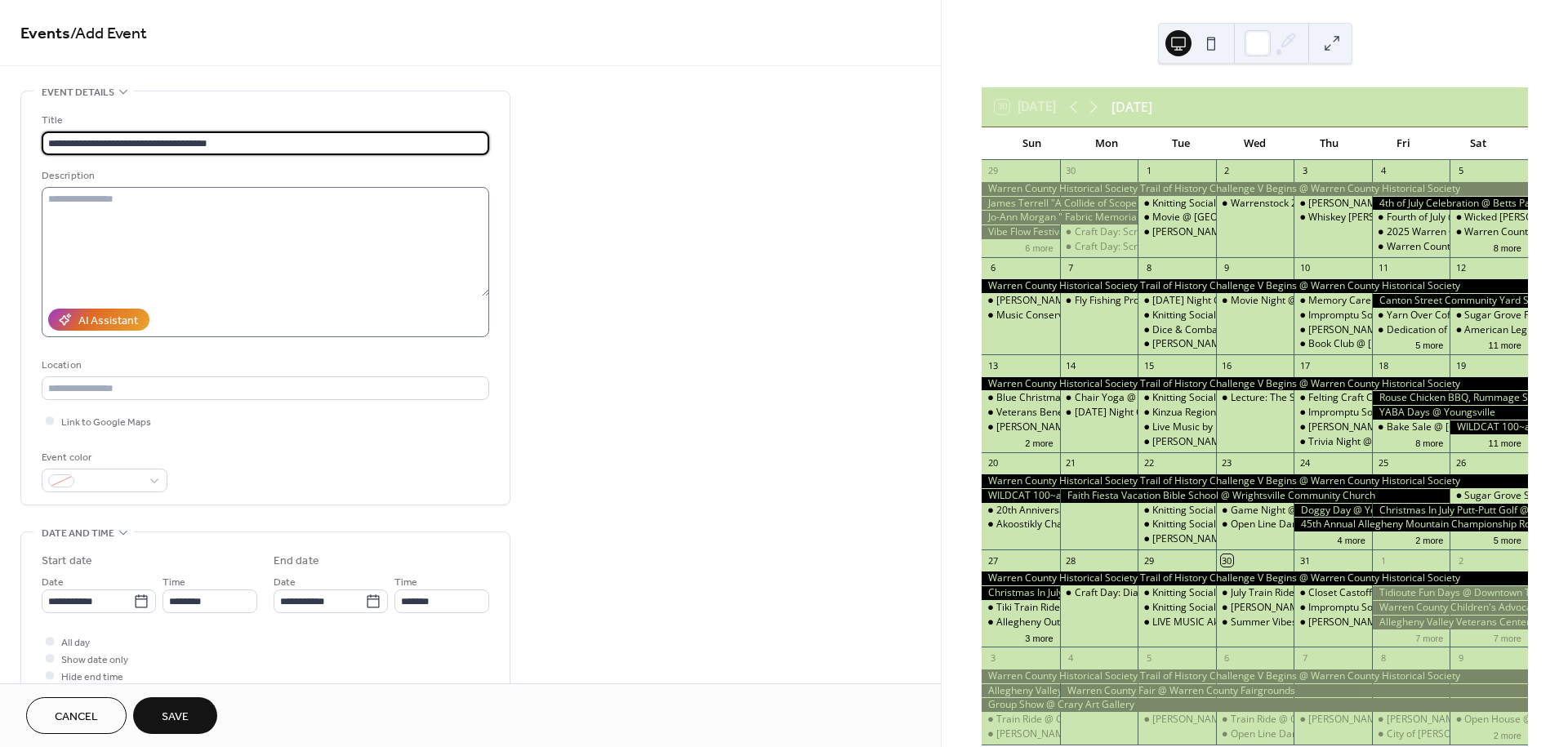 type on "**********" 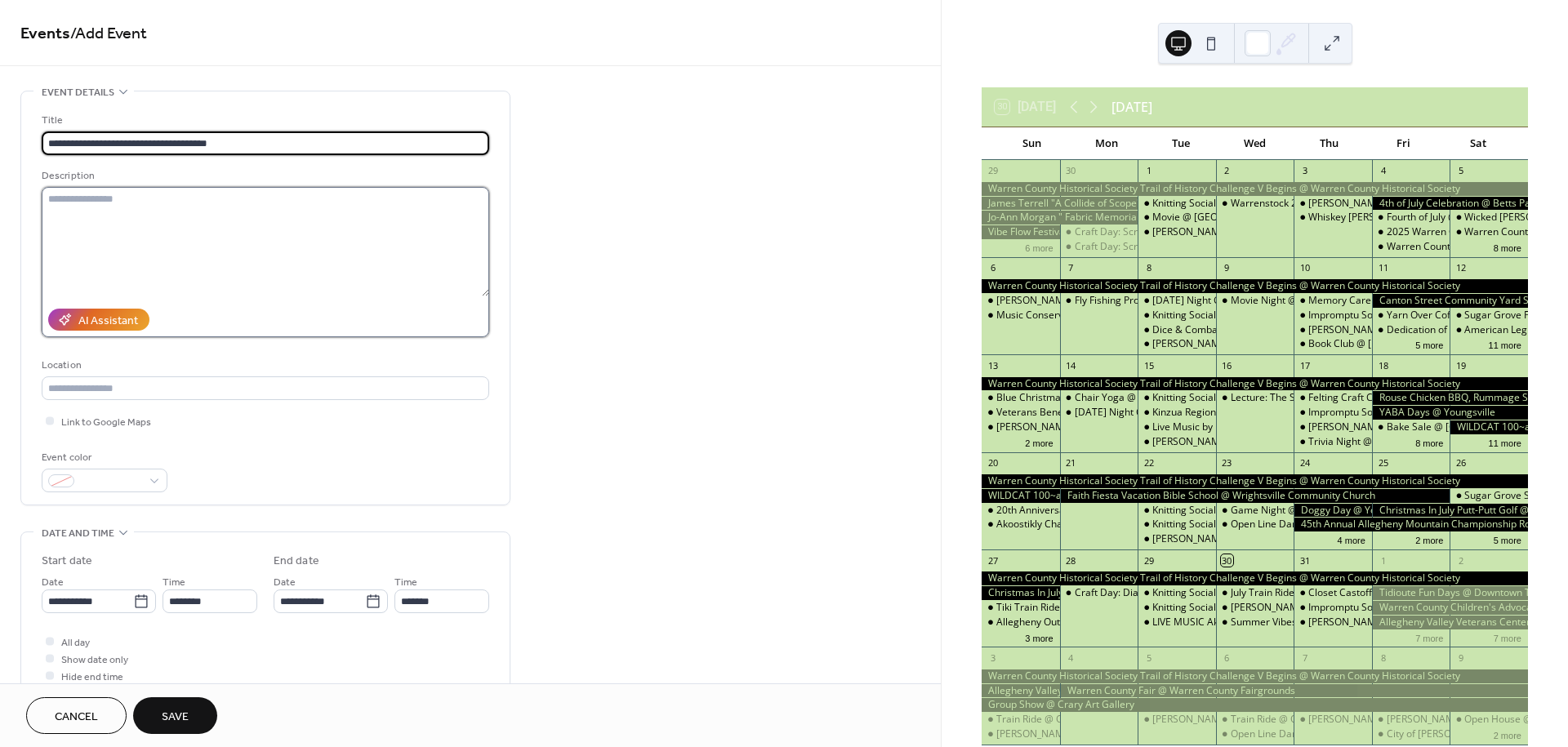 click at bounding box center (265, 242) 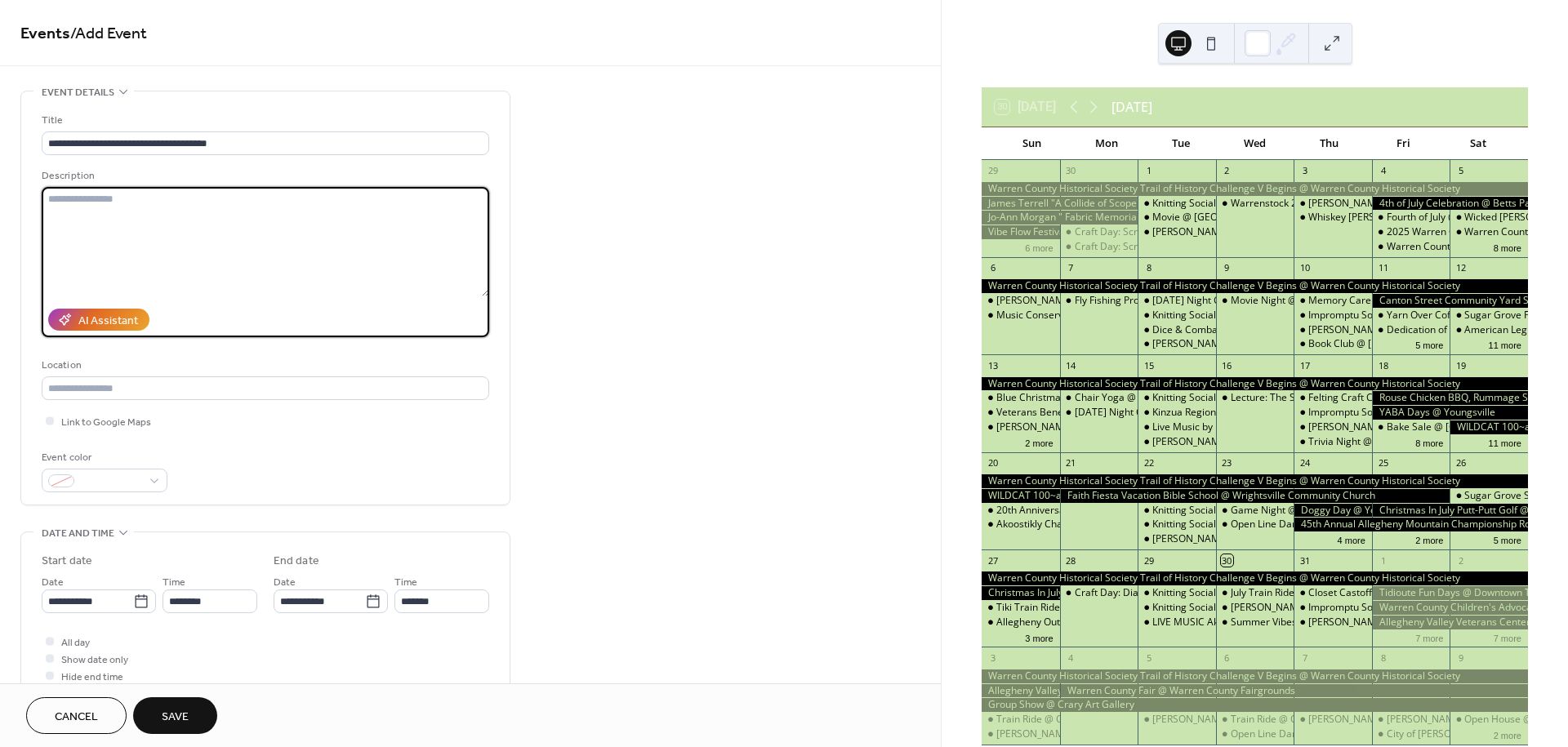 paste on "**********" 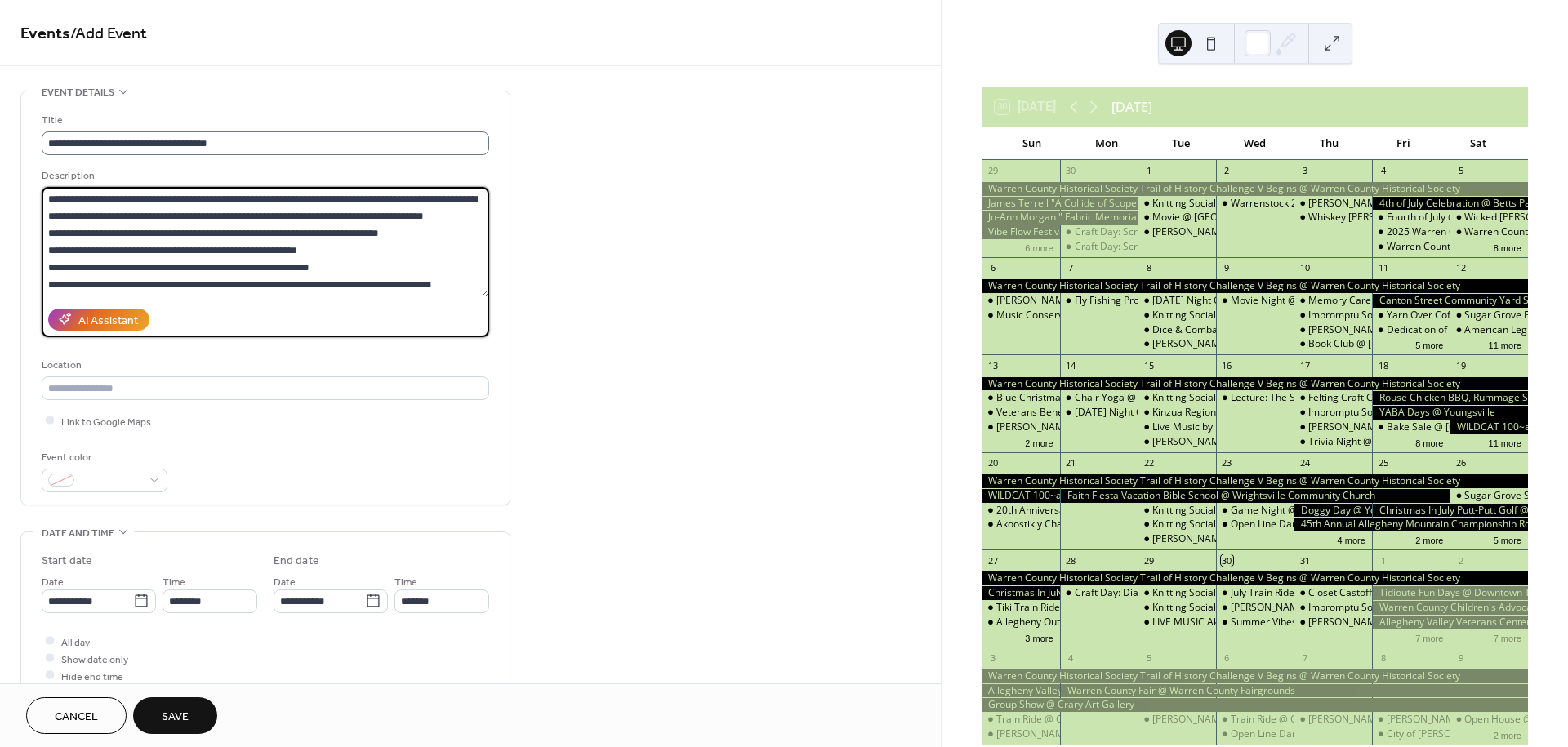 type on "**********" 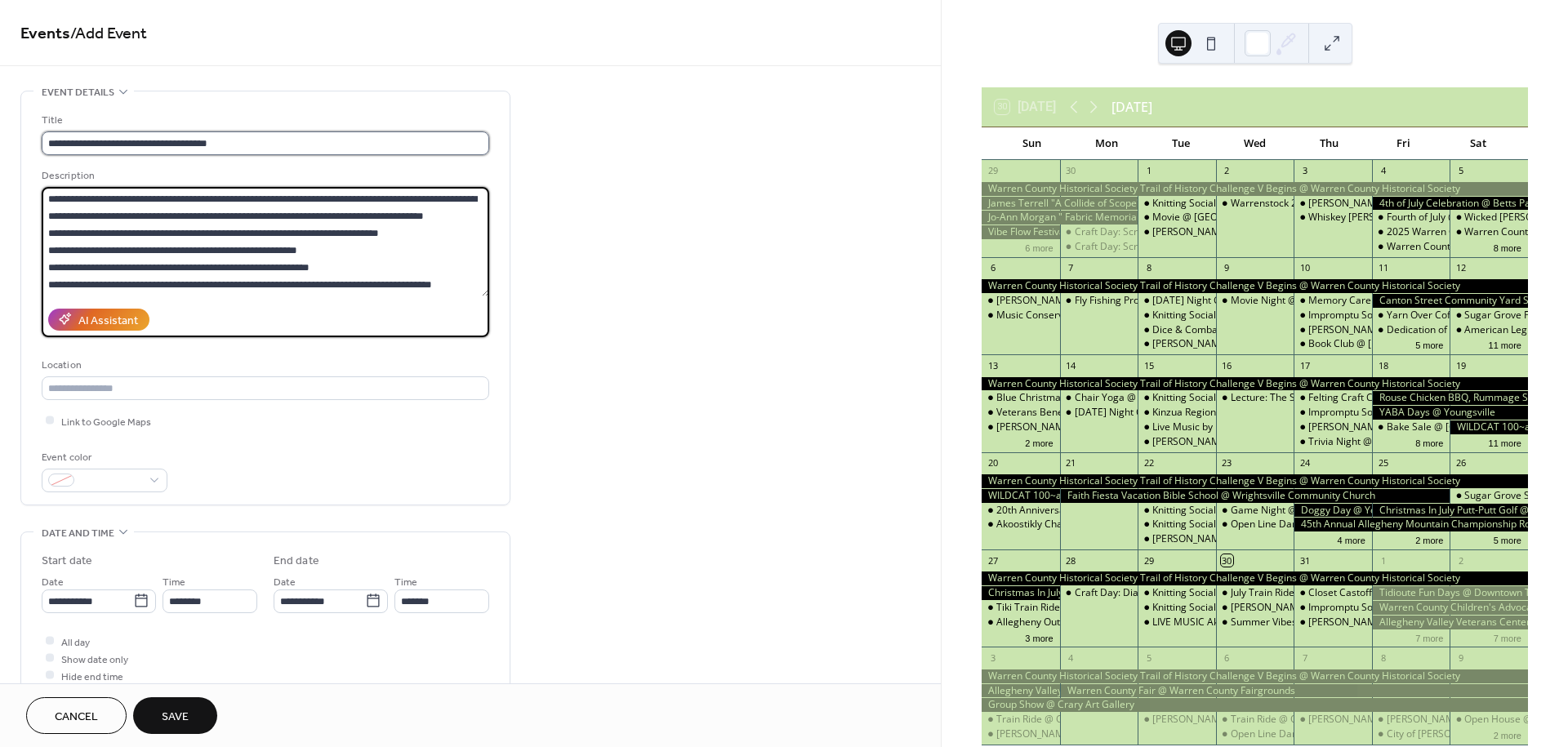 click on "**********" at bounding box center [265, 143] 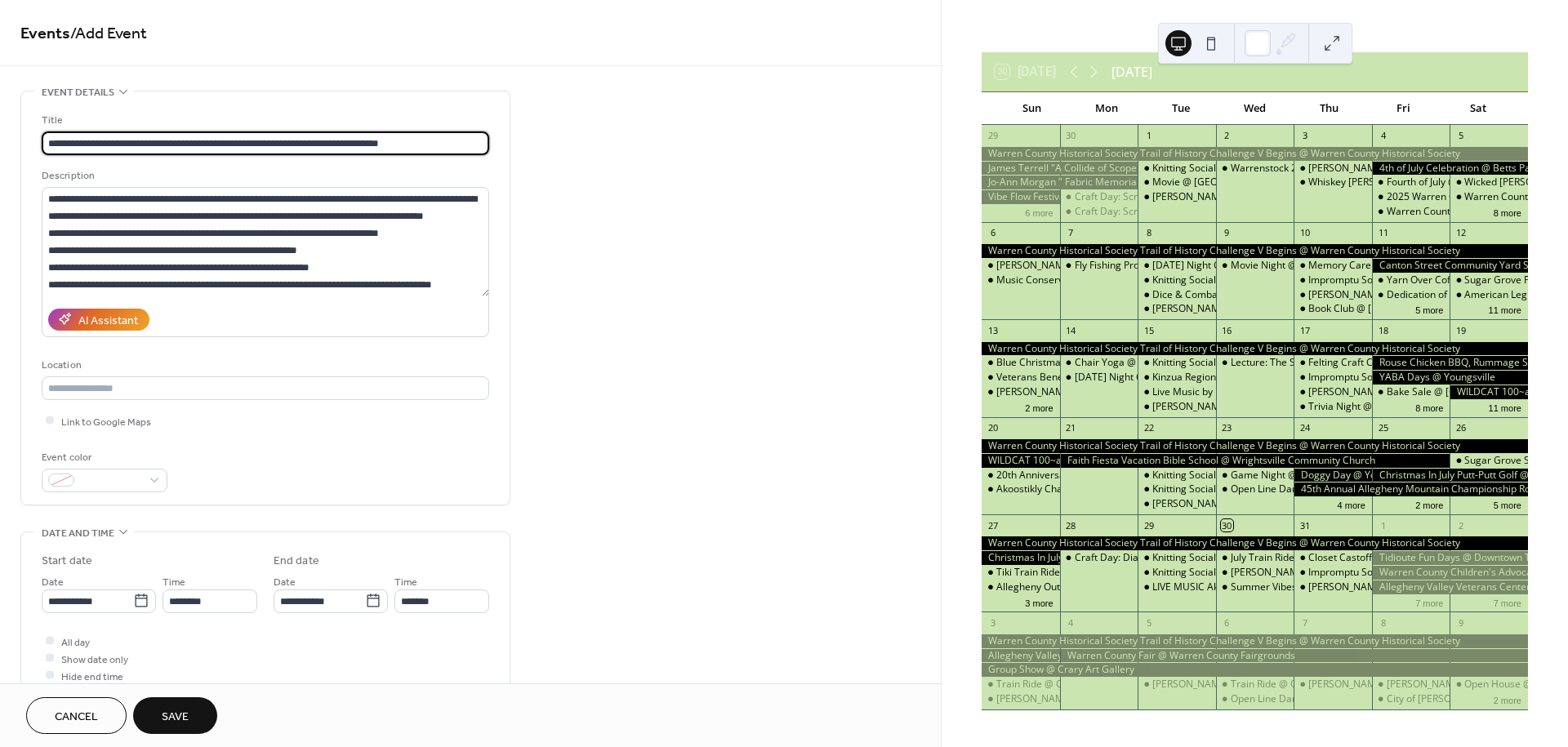 scroll, scrollTop: 36, scrollLeft: 0, axis: vertical 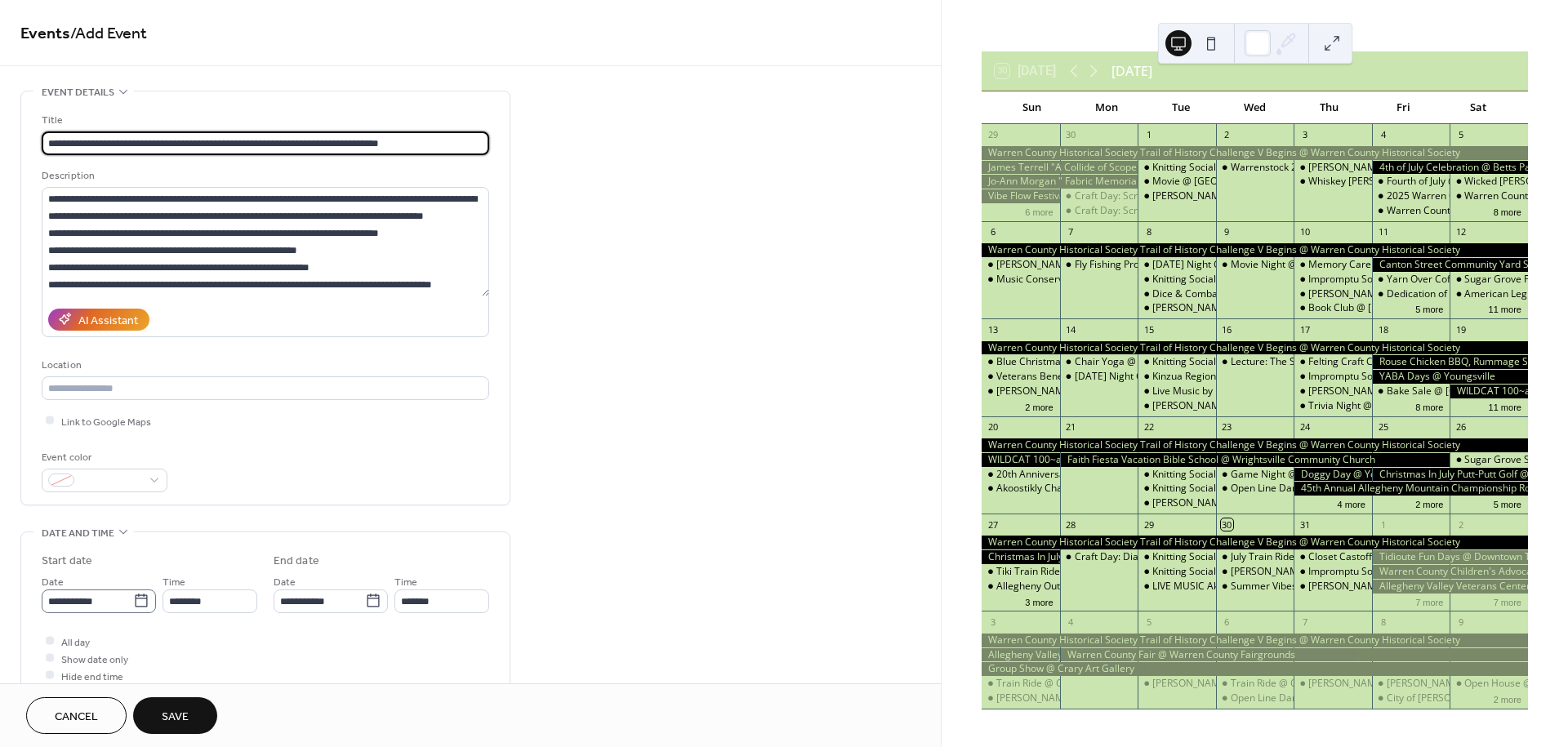 type on "**********" 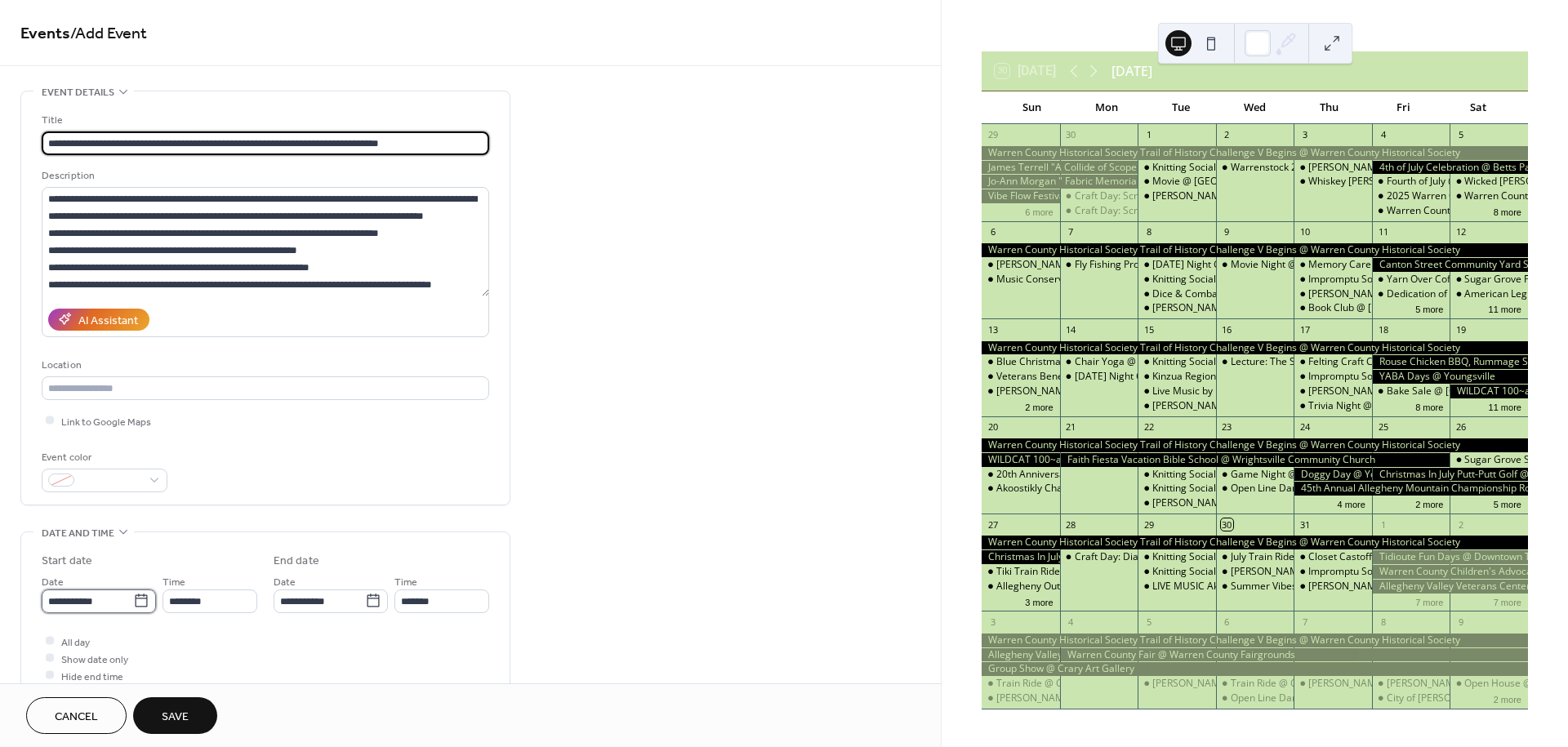 click on "**********" at bounding box center [87, 601] 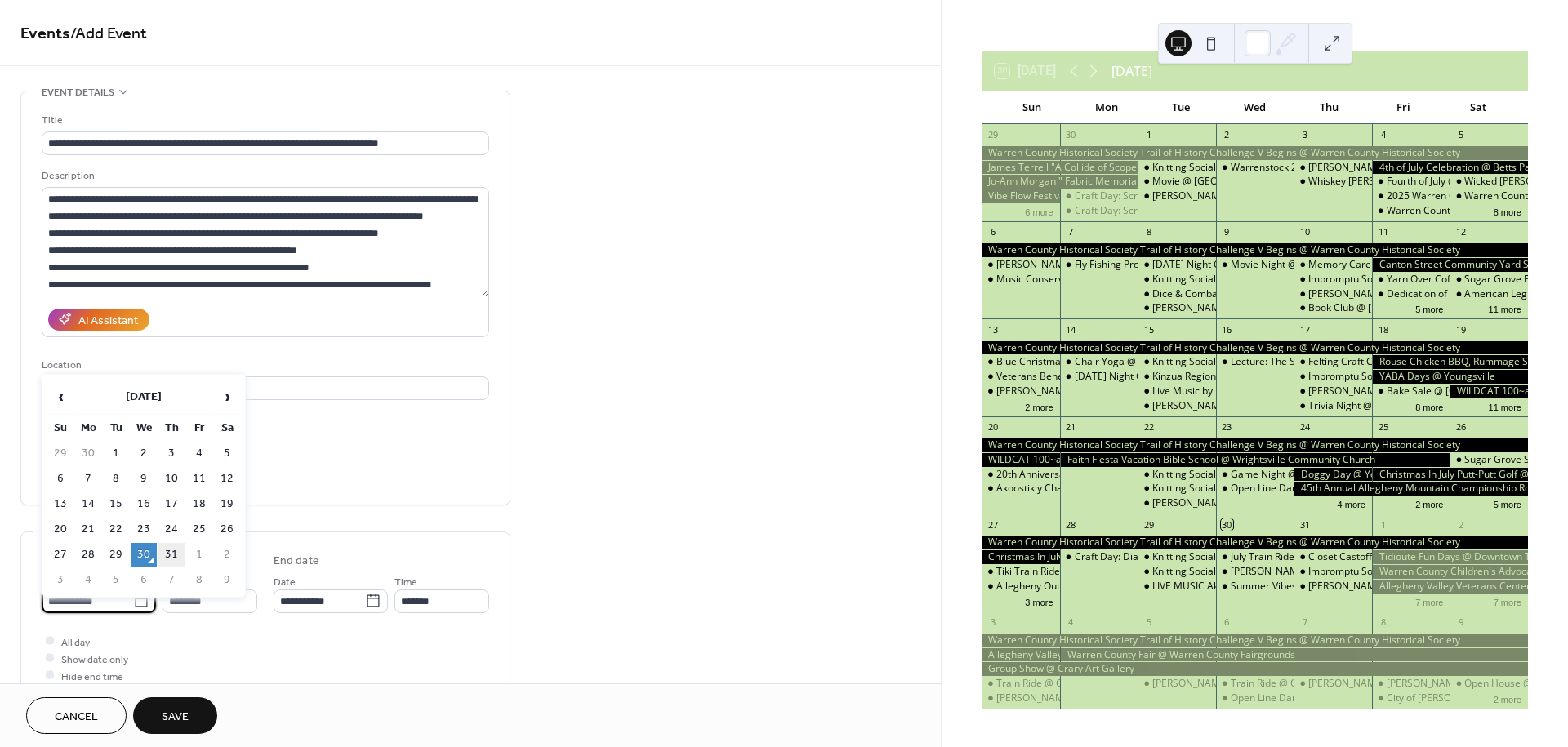 click on "31" at bounding box center (172, 554) 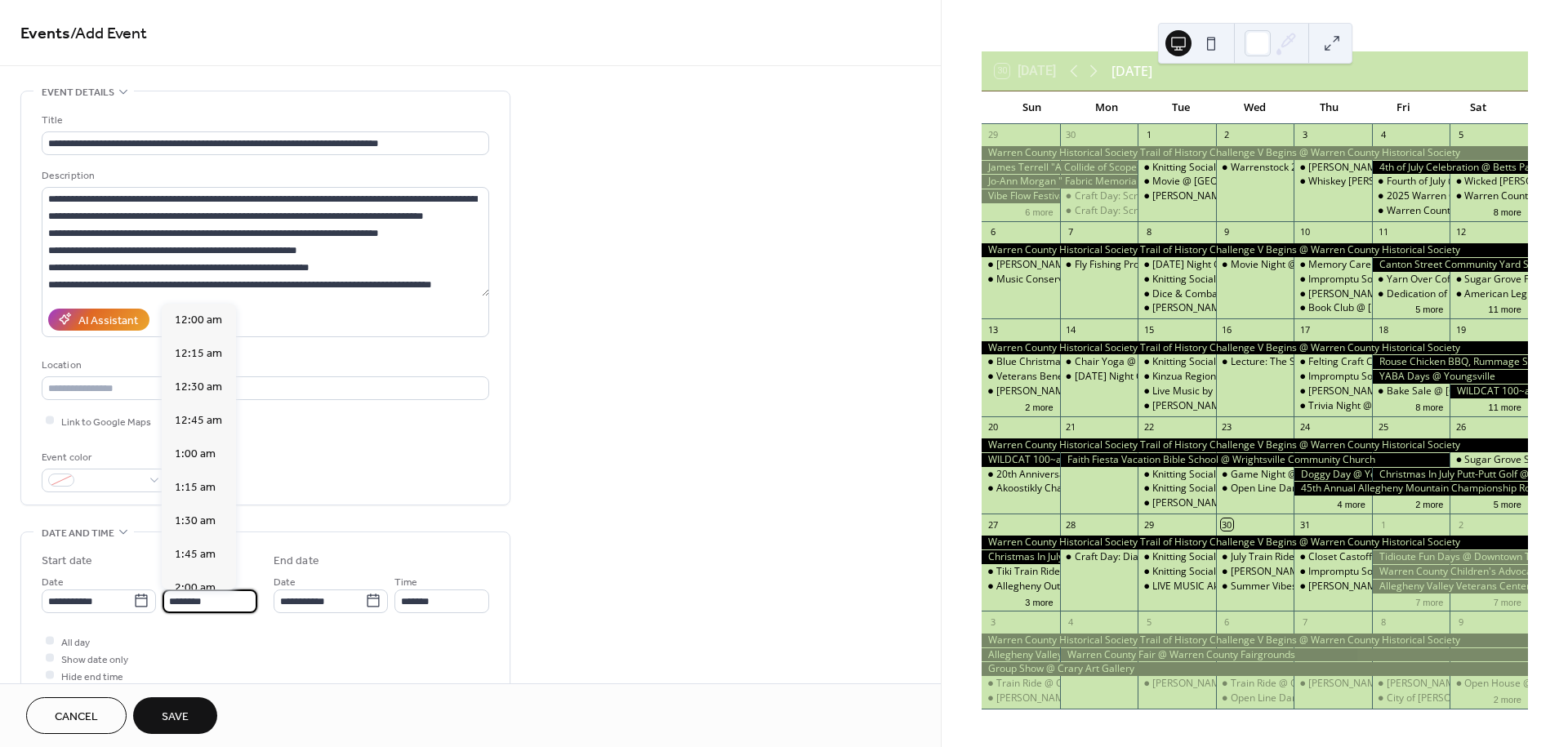 click on "********" at bounding box center (210, 601) 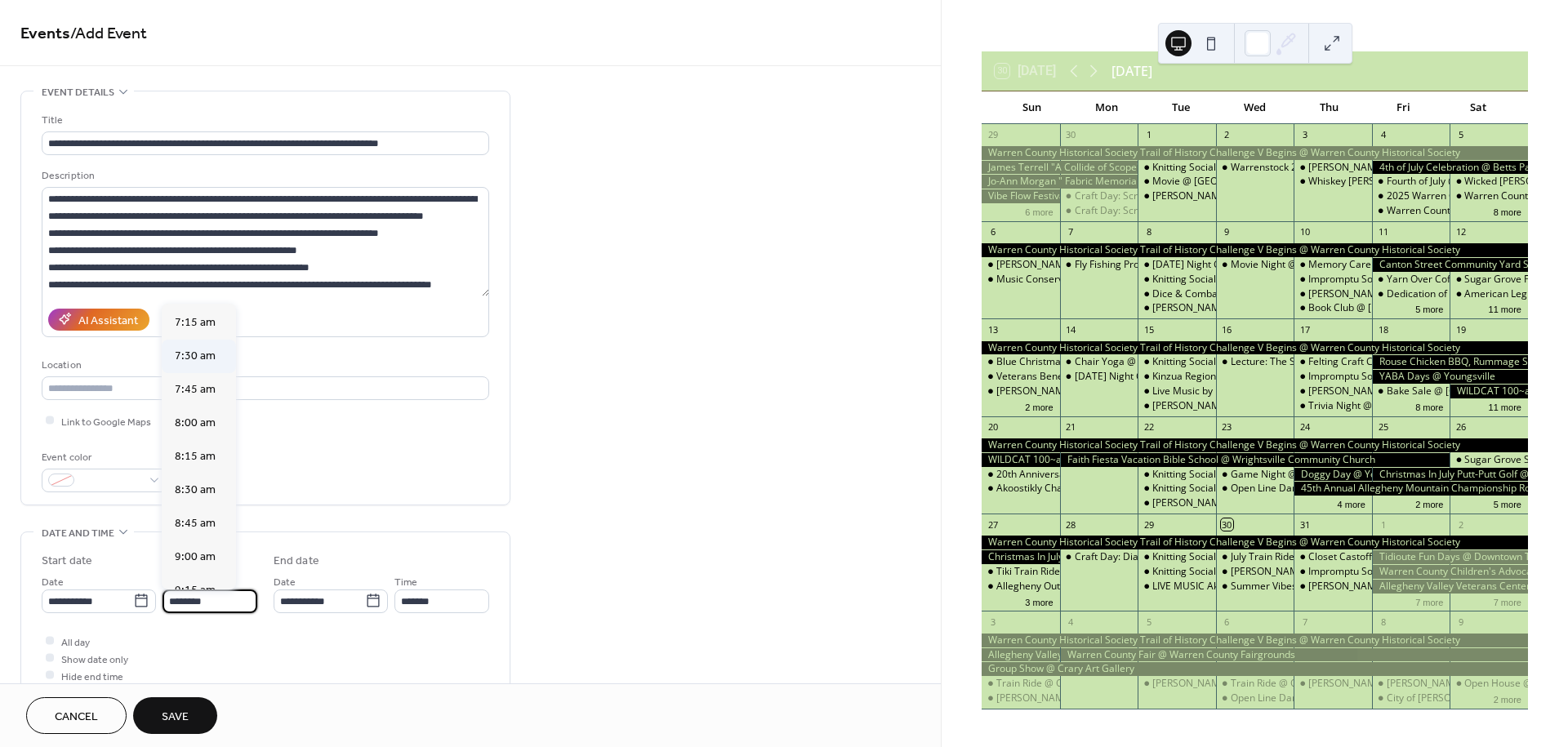 scroll, scrollTop: 989, scrollLeft: 0, axis: vertical 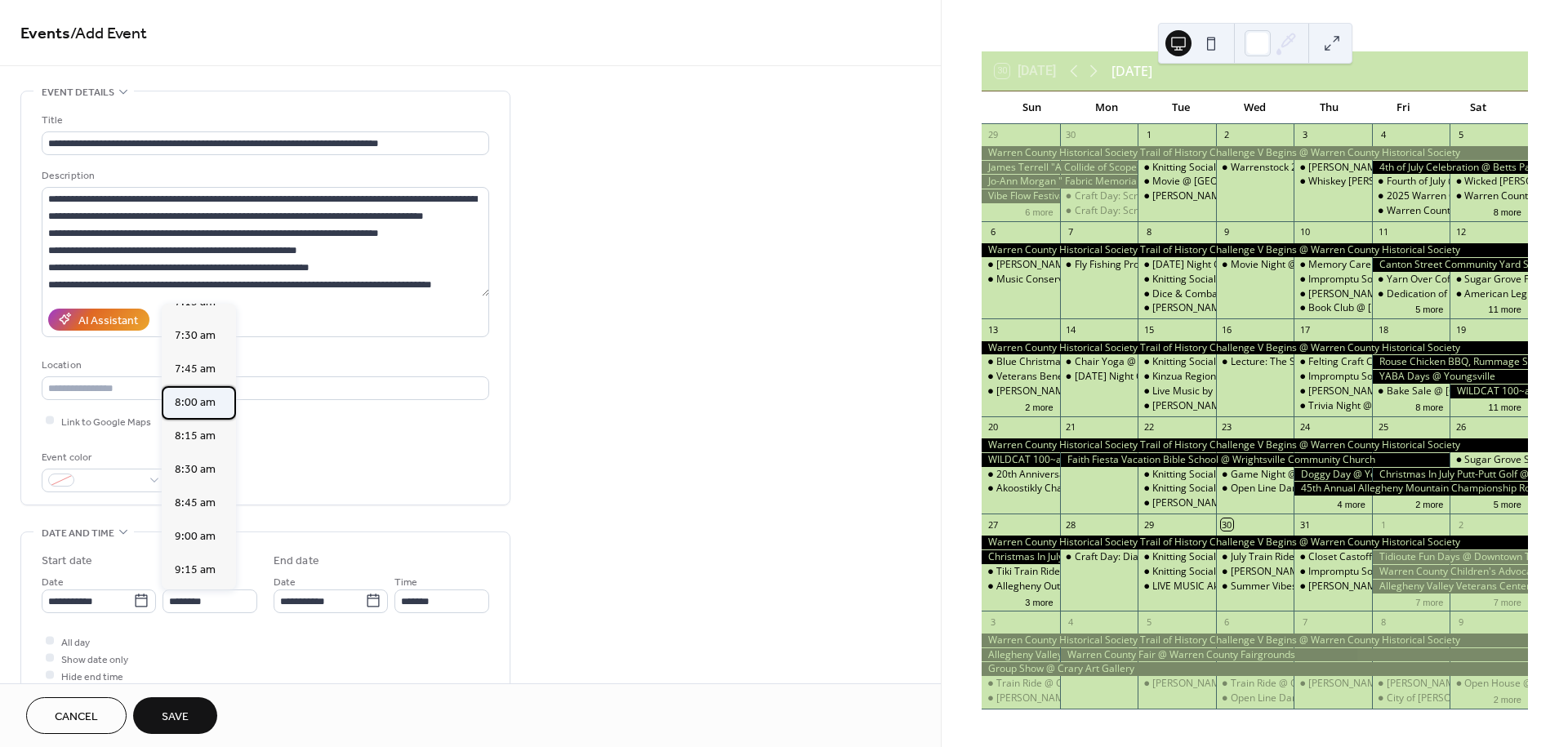 click on "8:00 am" at bounding box center [195, 402] 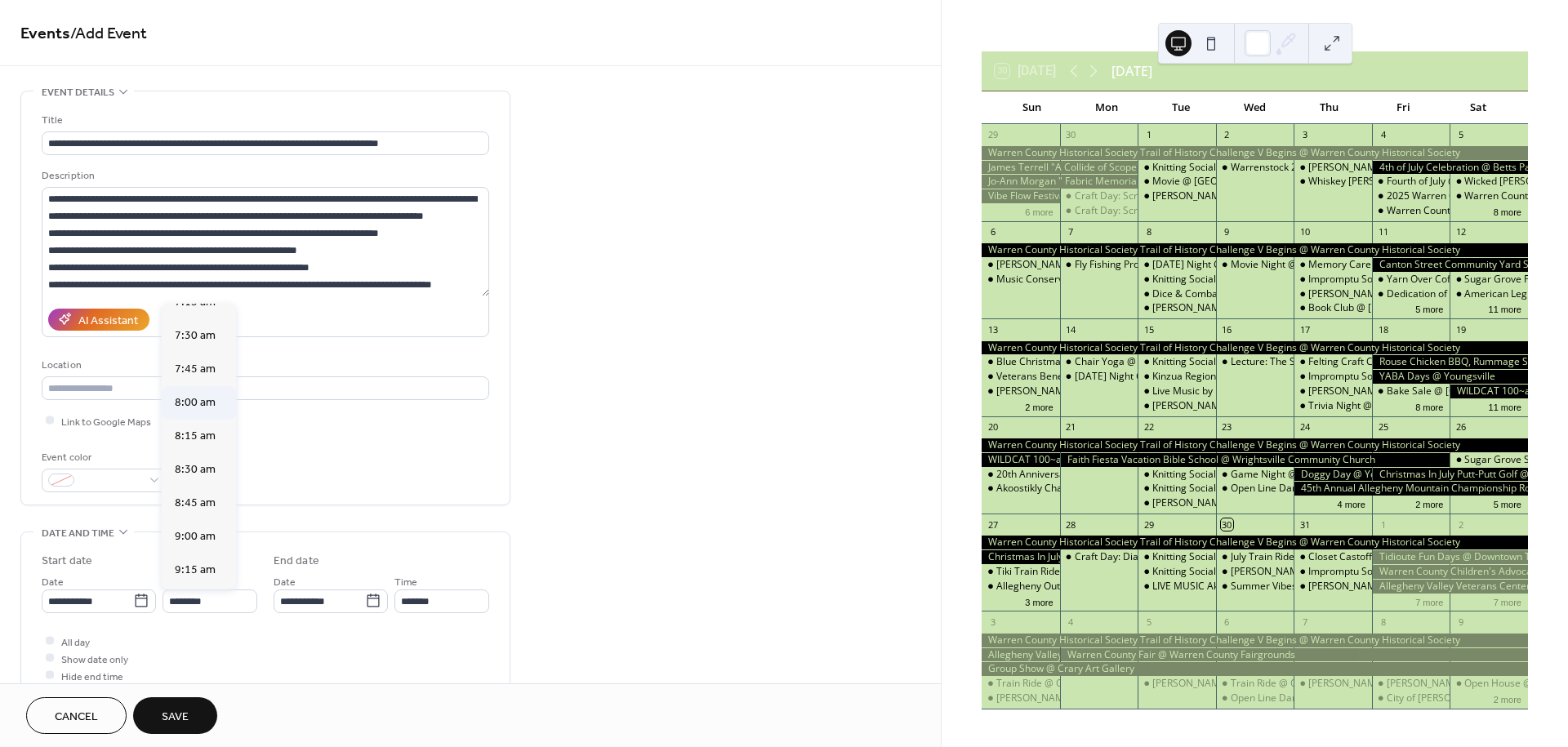 type on "*******" 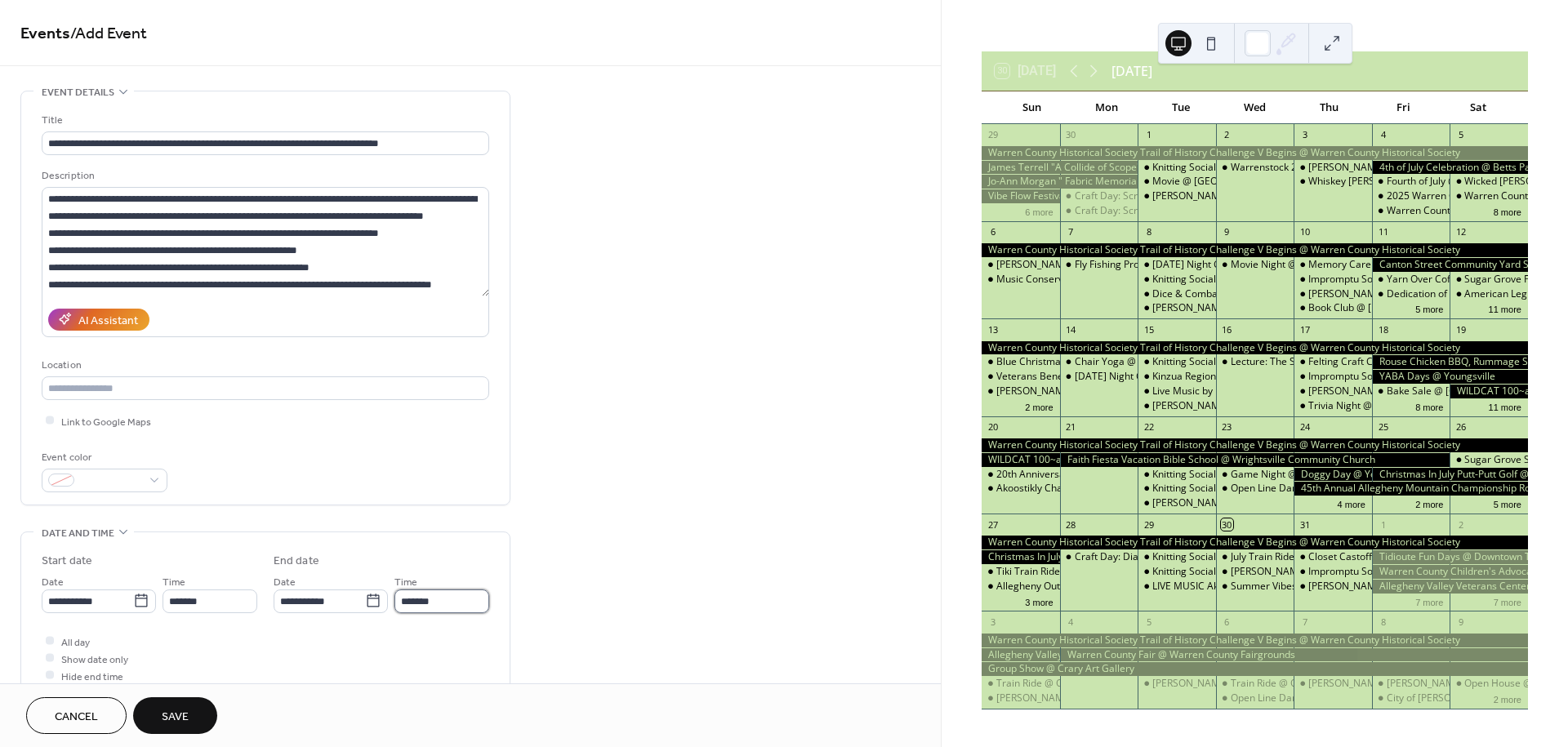 click on "*******" at bounding box center [442, 601] 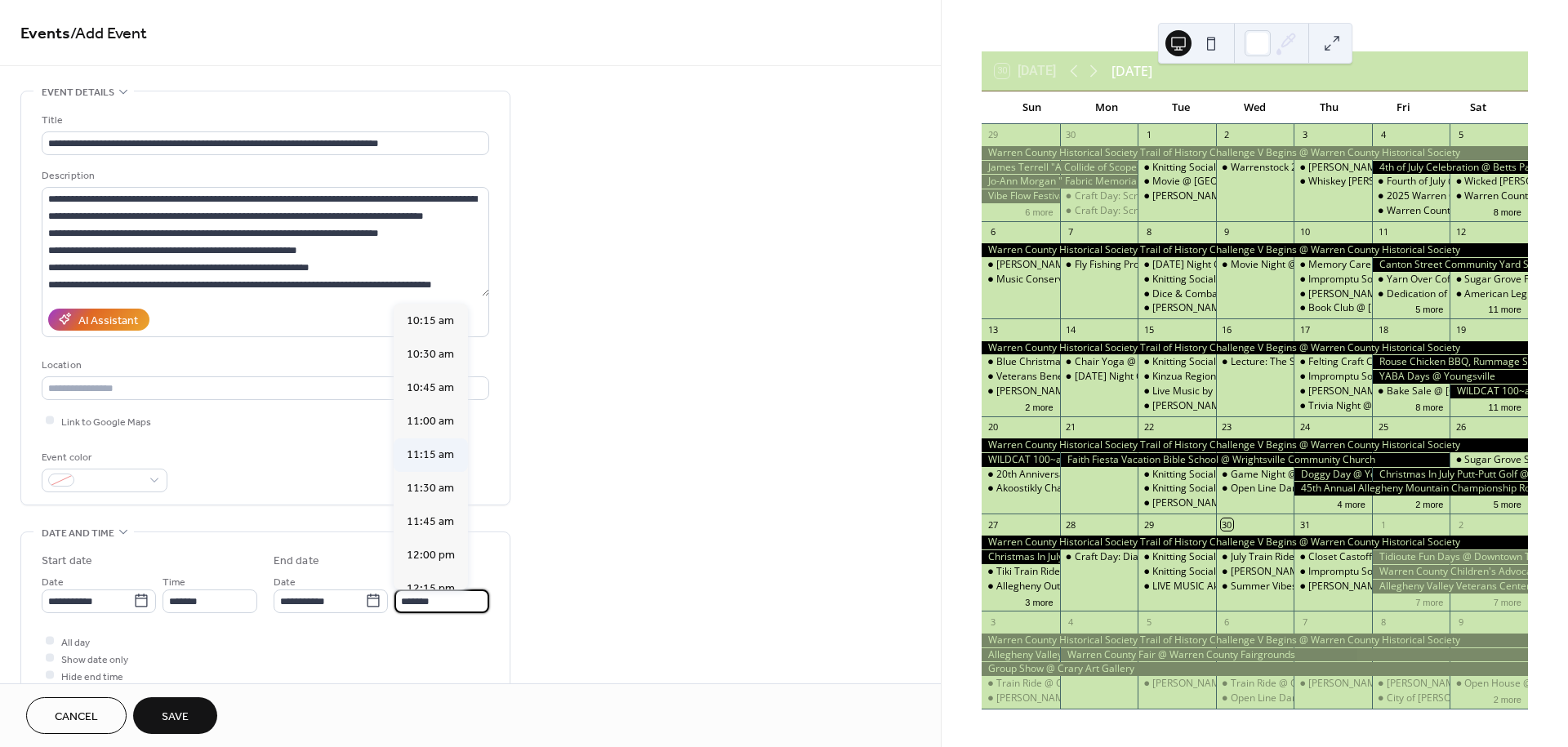 scroll, scrollTop: 272, scrollLeft: 0, axis: vertical 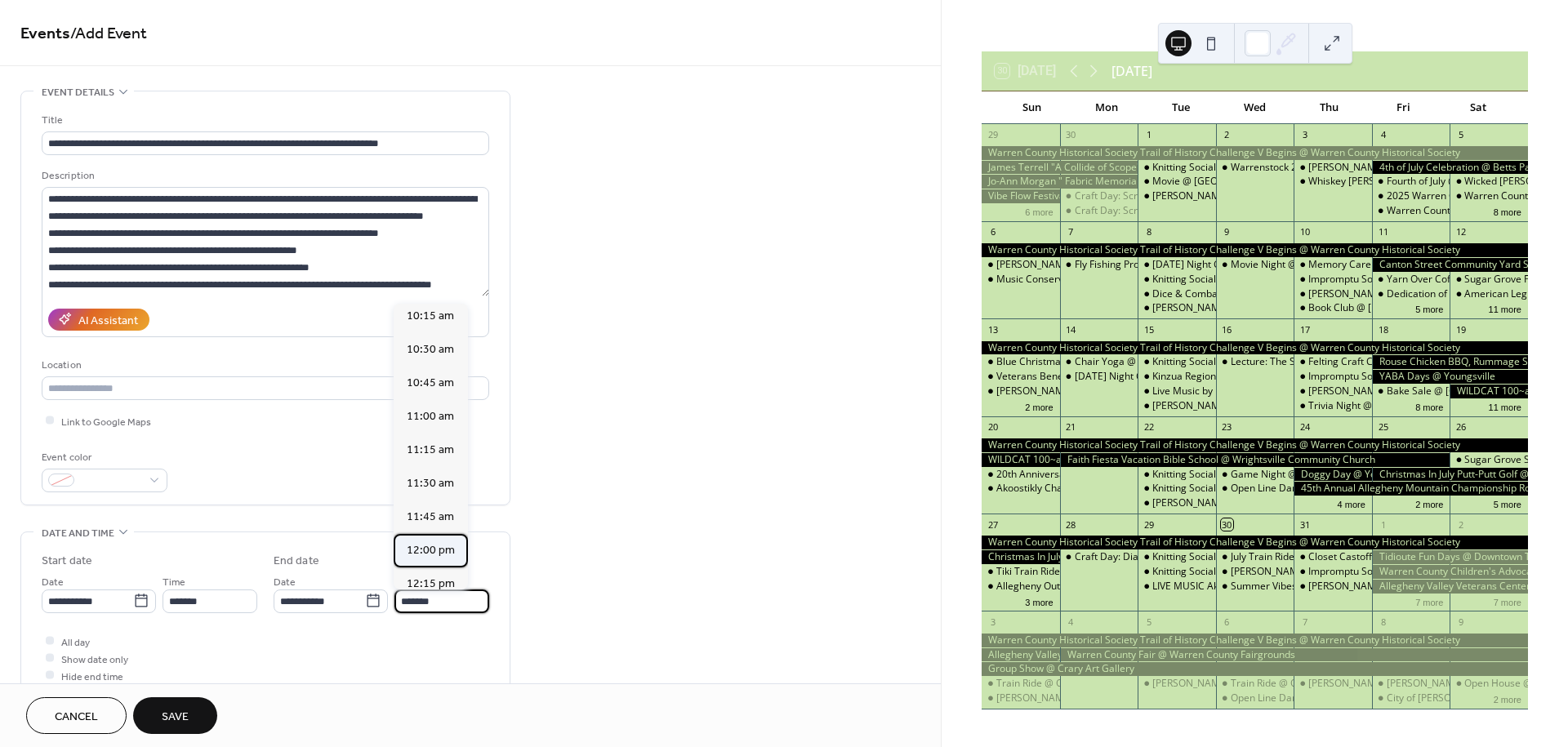 click on "12:00 pm" at bounding box center (430, 550) 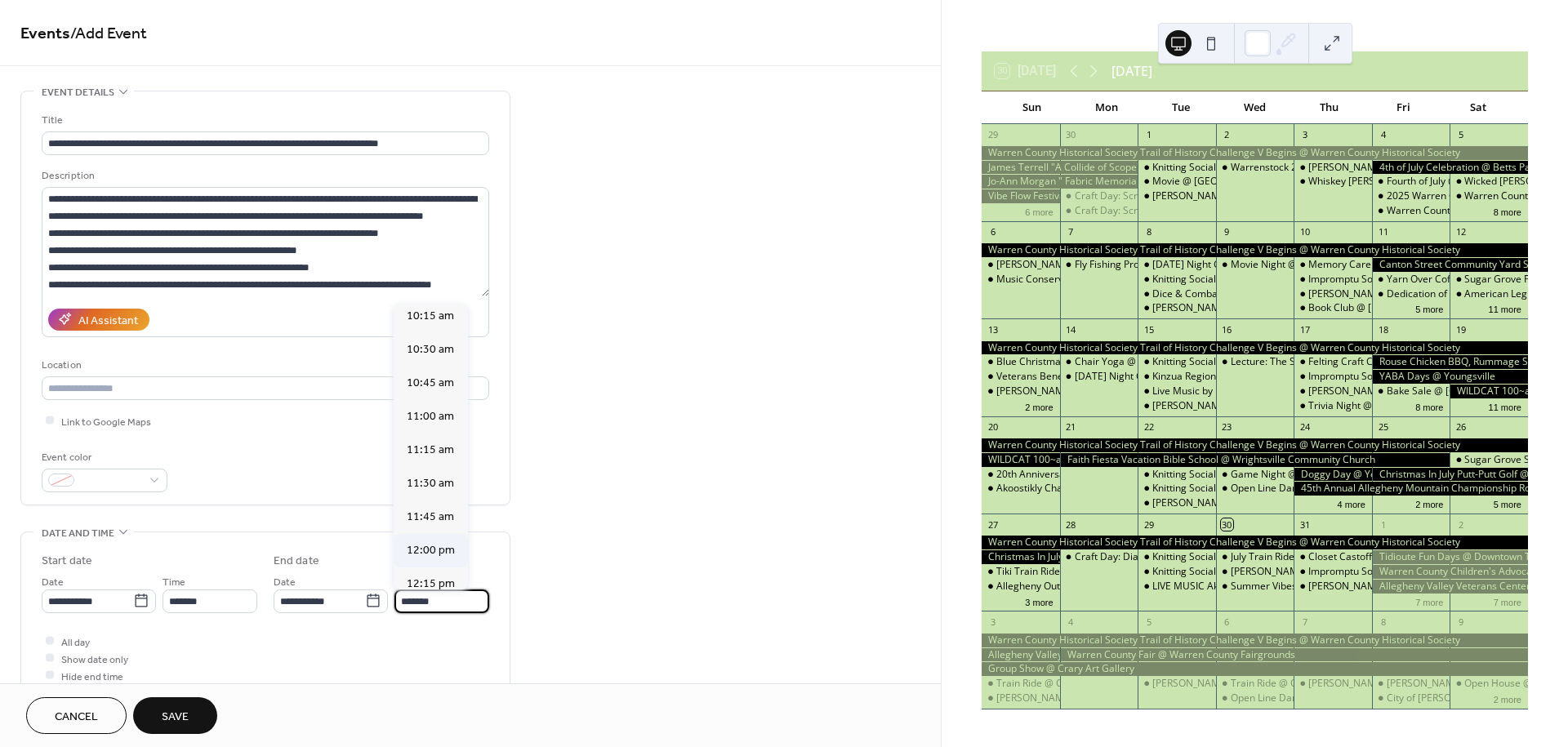 type on "********" 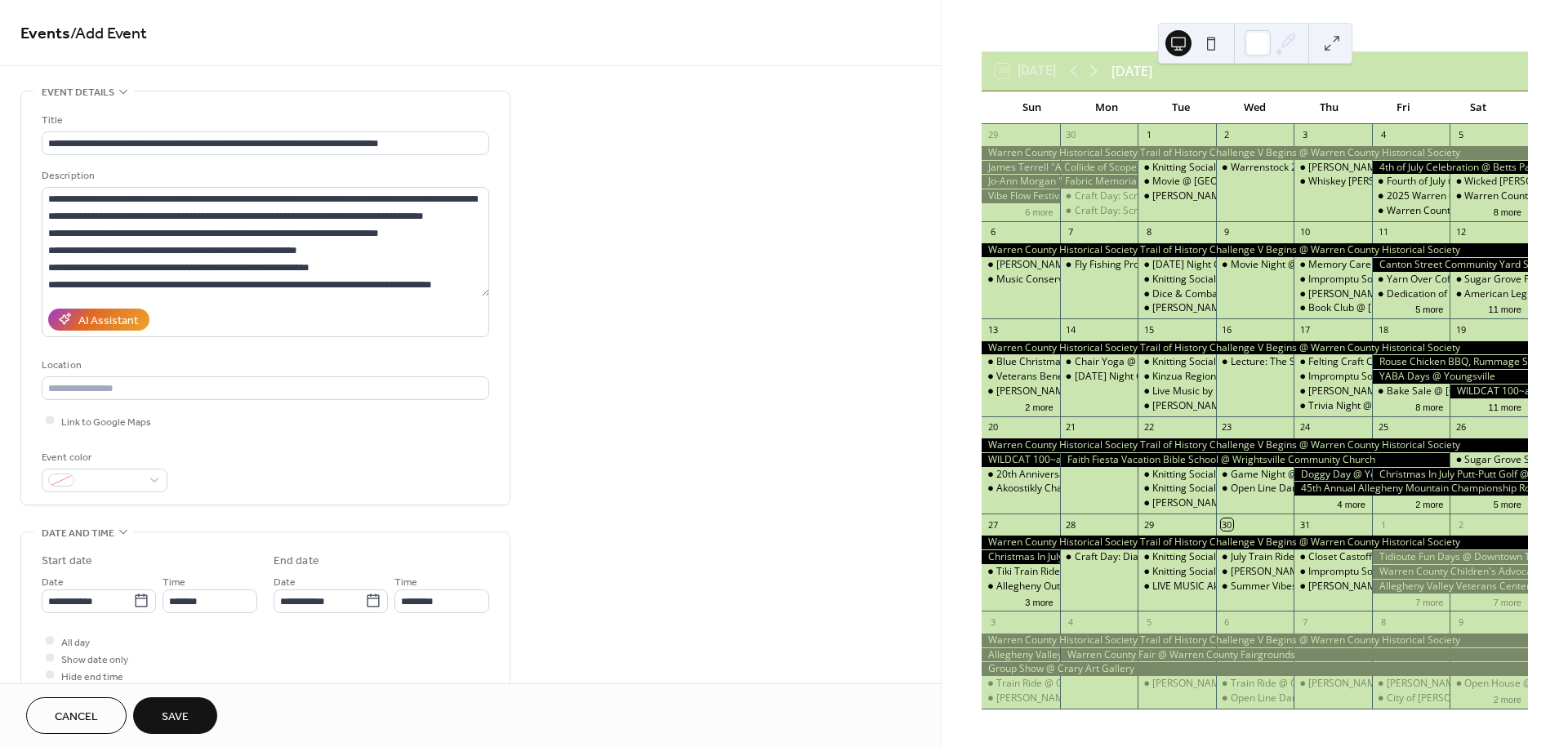 click on "Save" at bounding box center (175, 715) 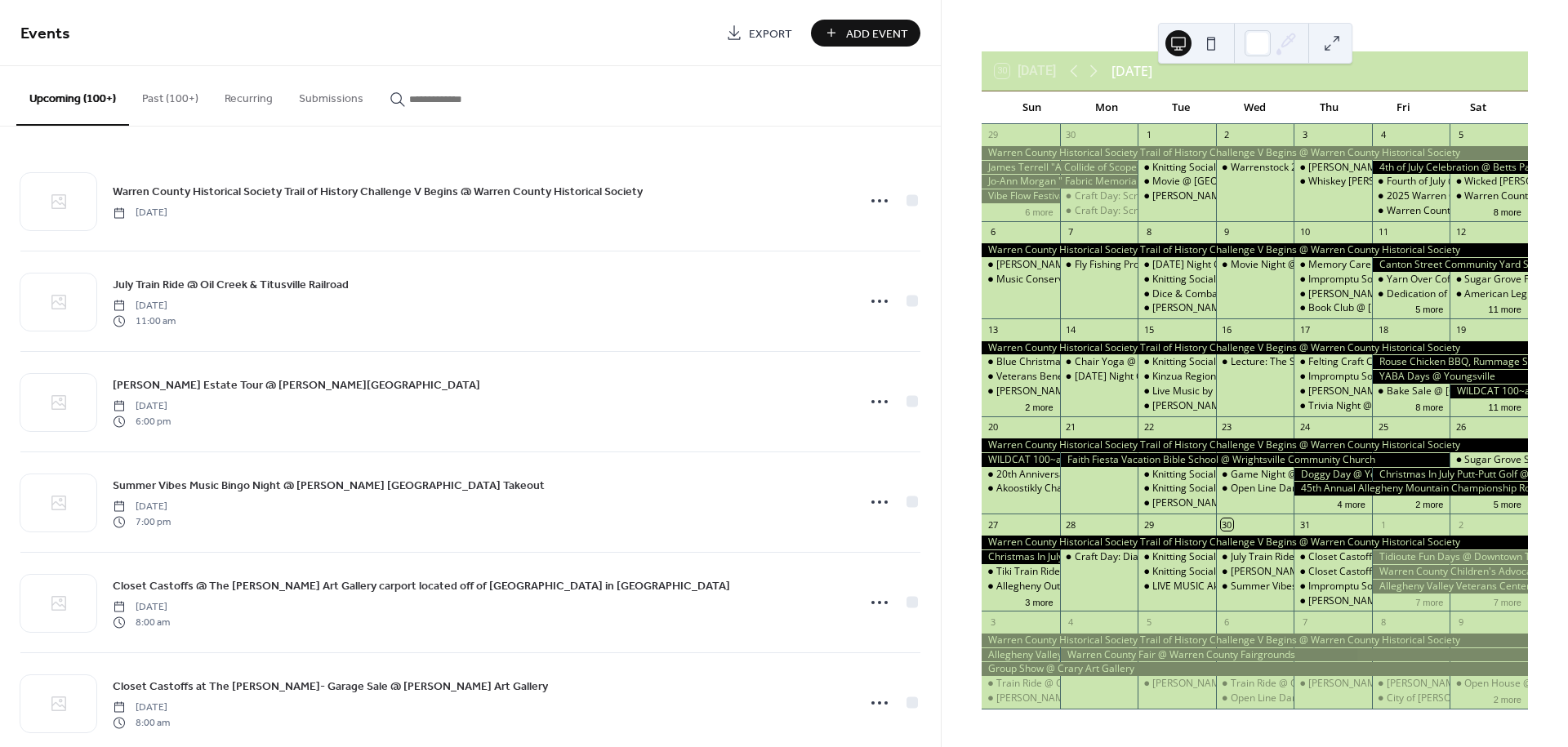 click on "Add Event" at bounding box center [877, 33] 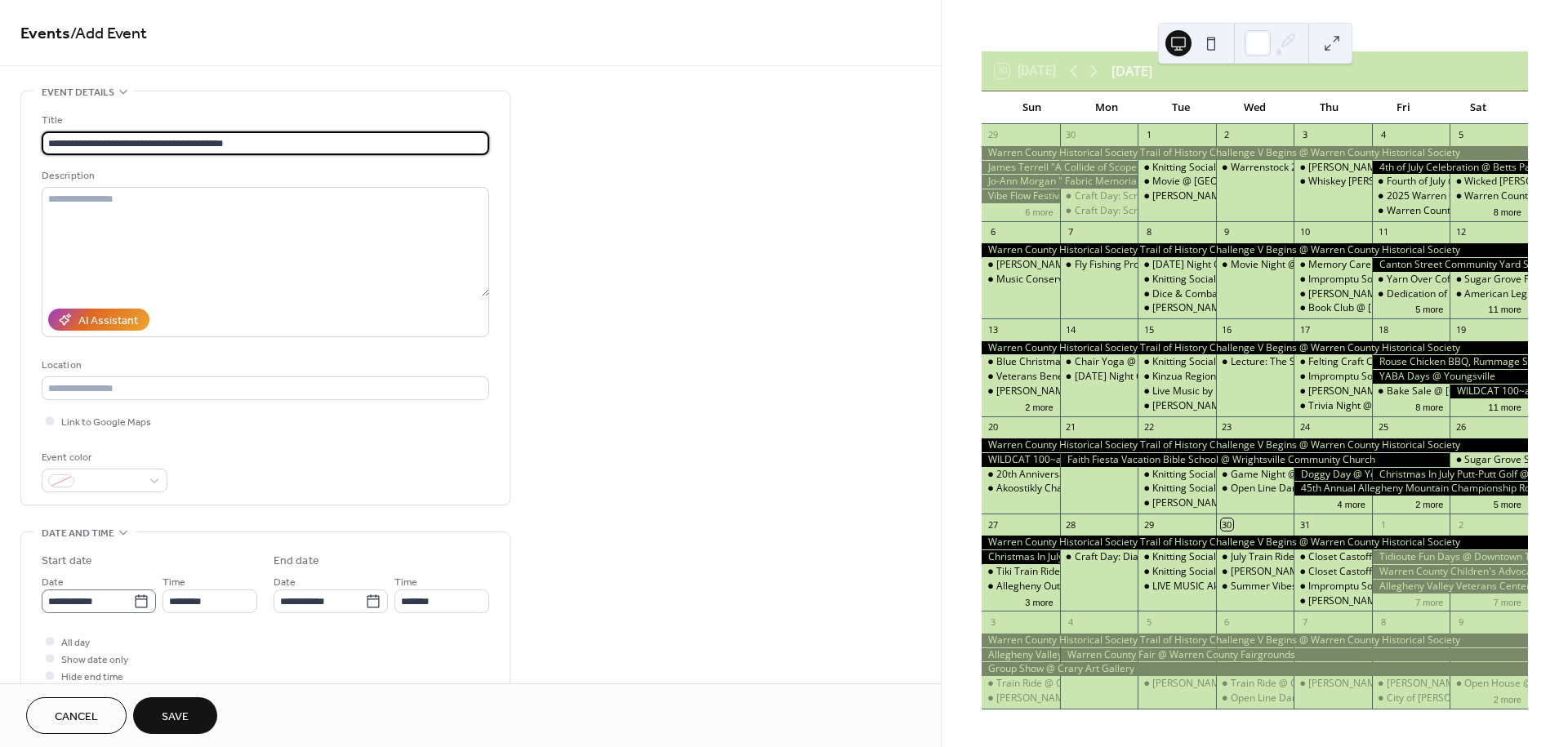 type on "**********" 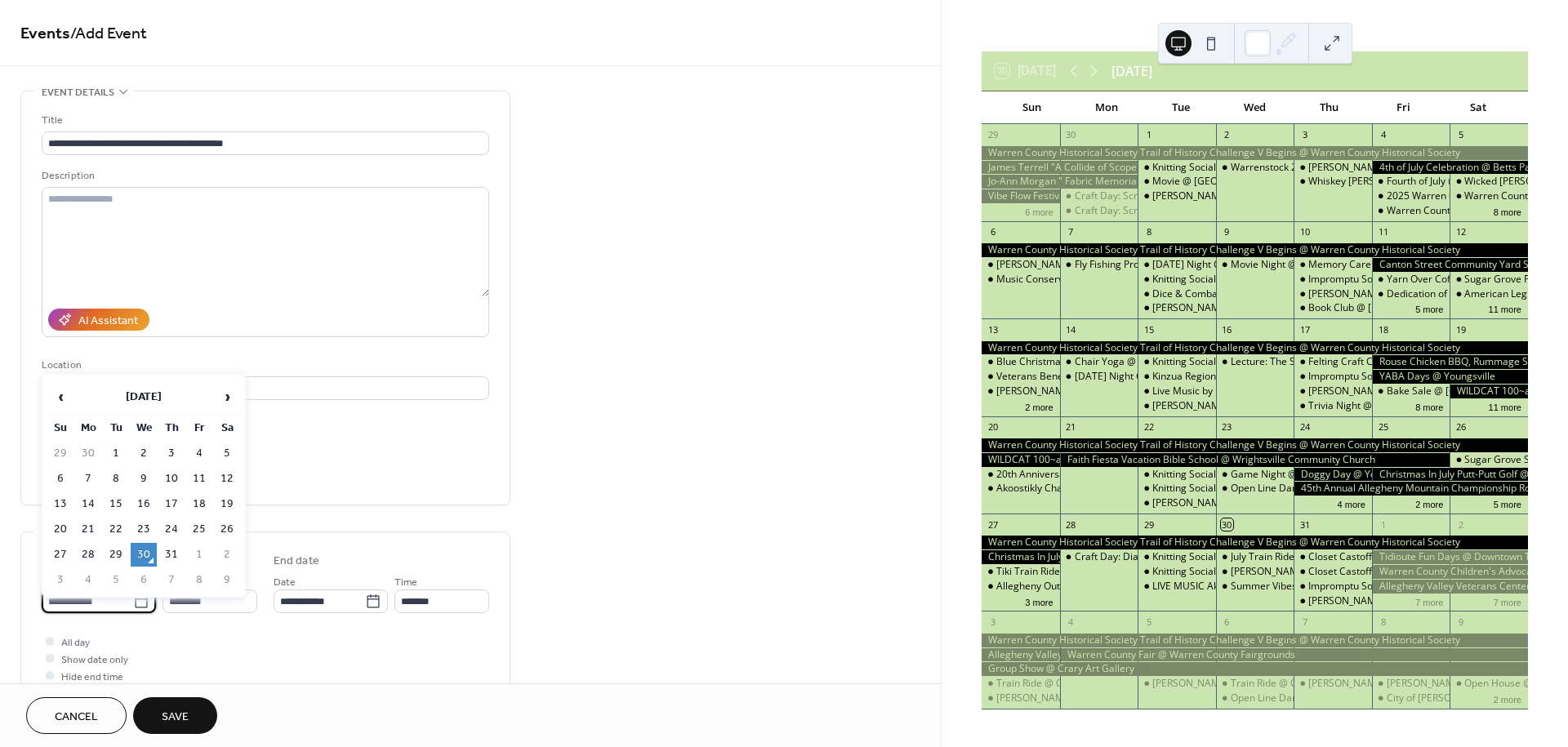 click on "**********" at bounding box center [87, 601] 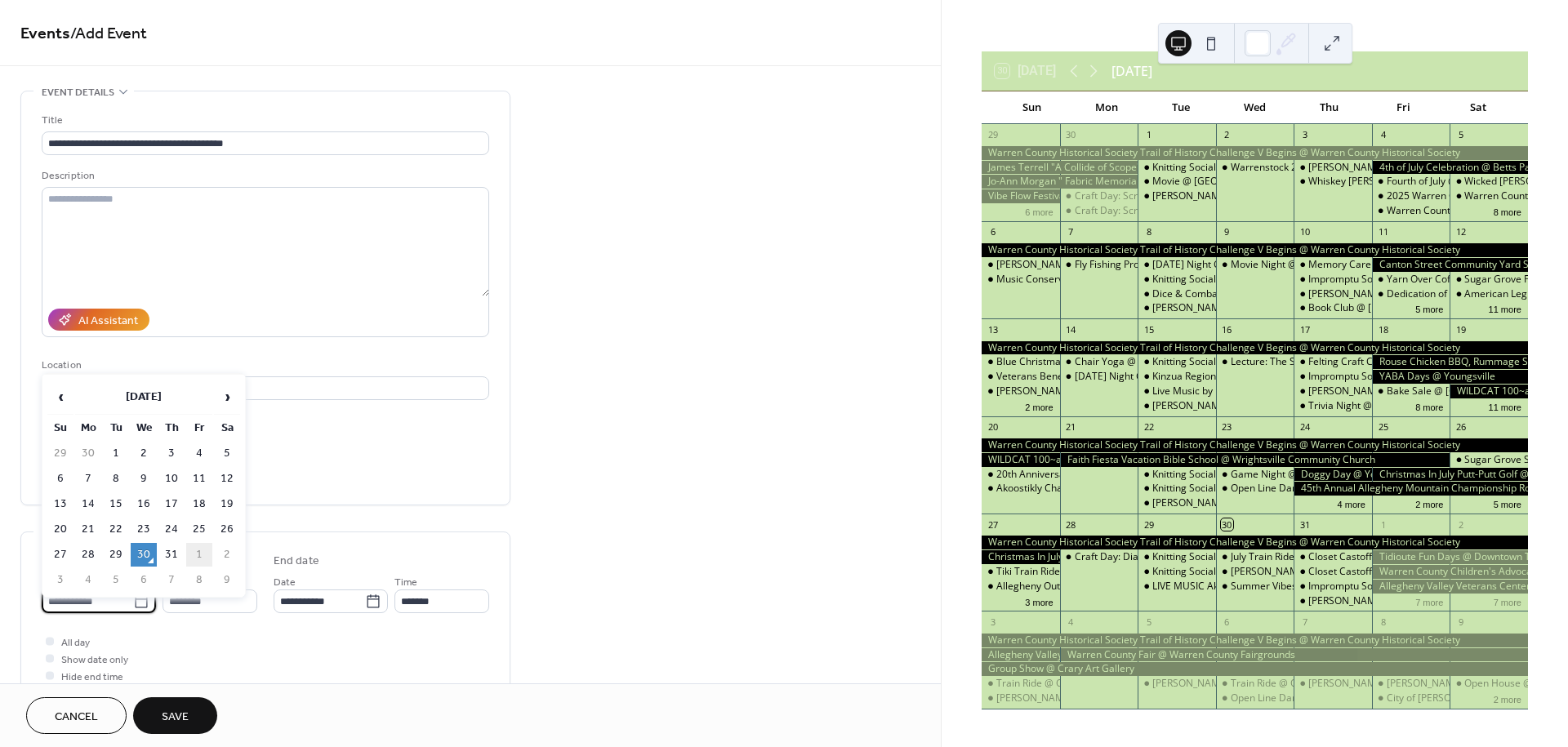 click on "1" at bounding box center (199, 554) 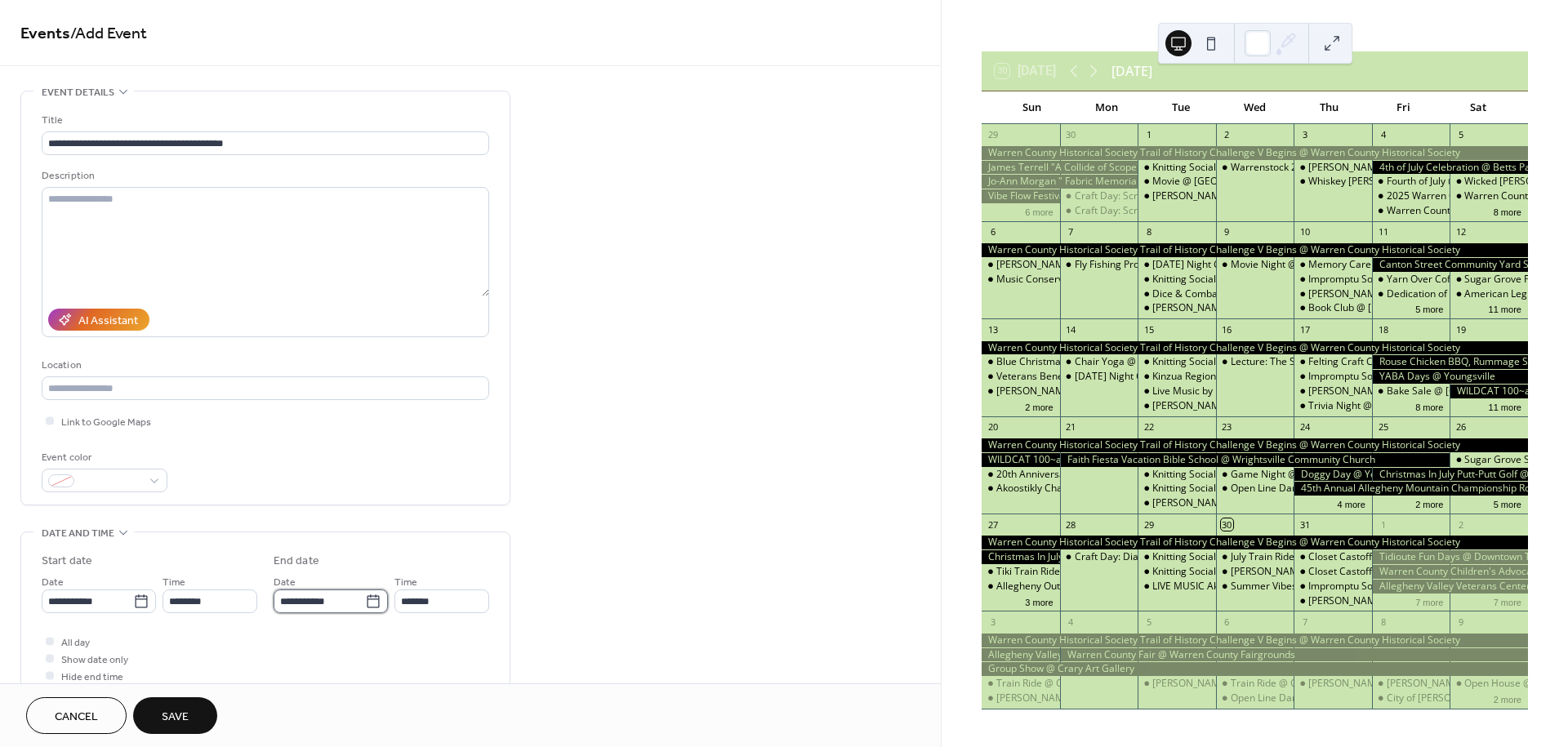 click on "**********" at bounding box center (319, 601) 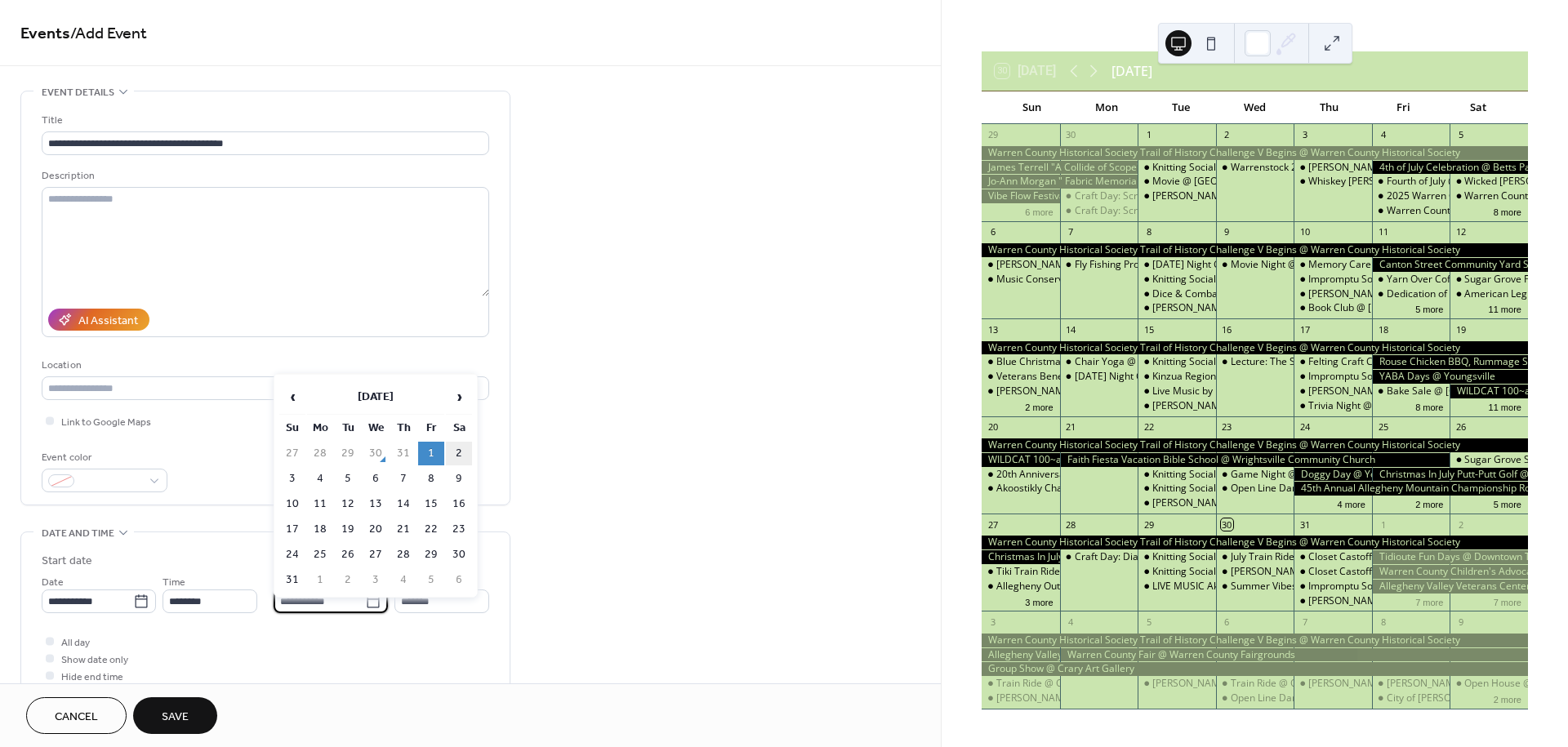 click on "2" at bounding box center (459, 453) 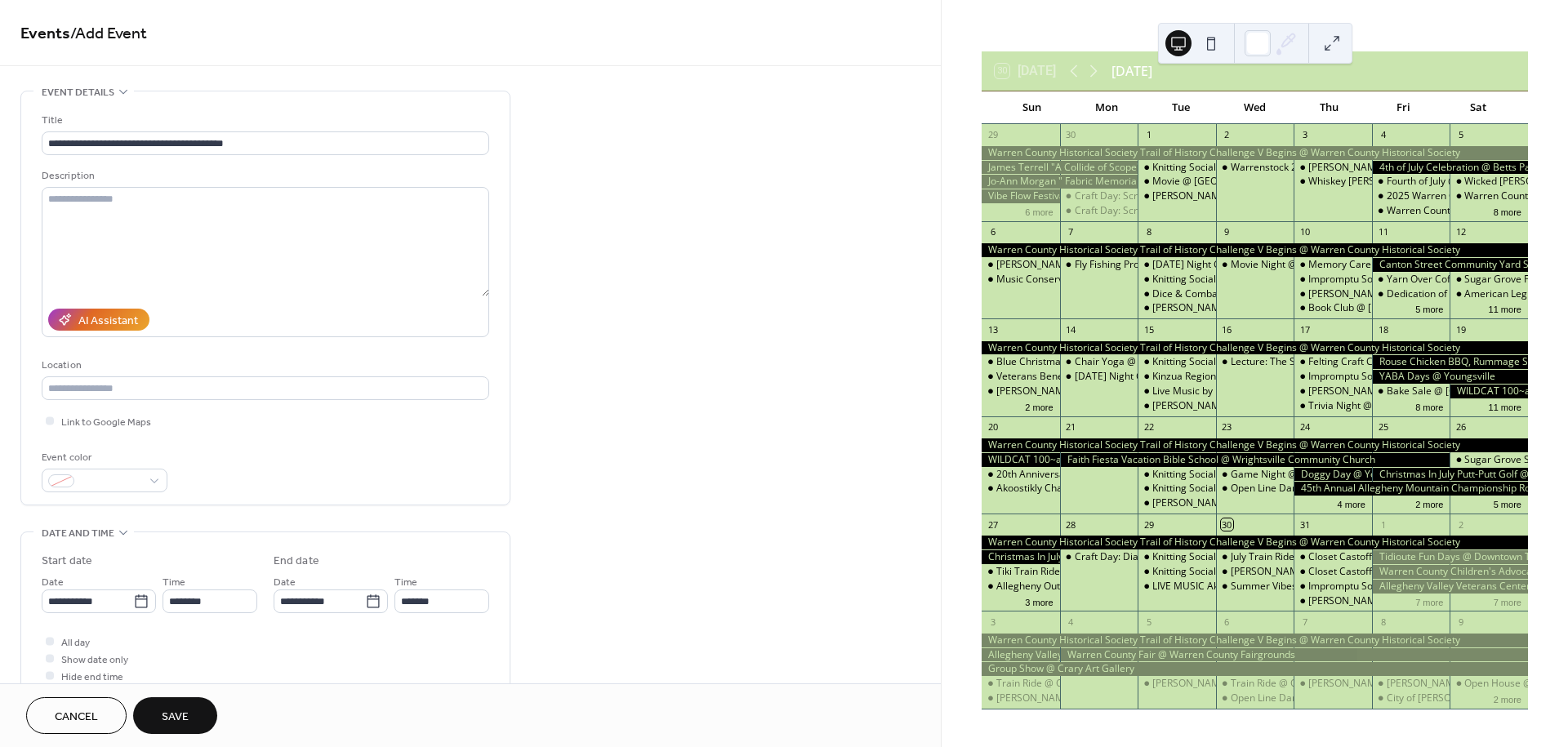 type on "**********" 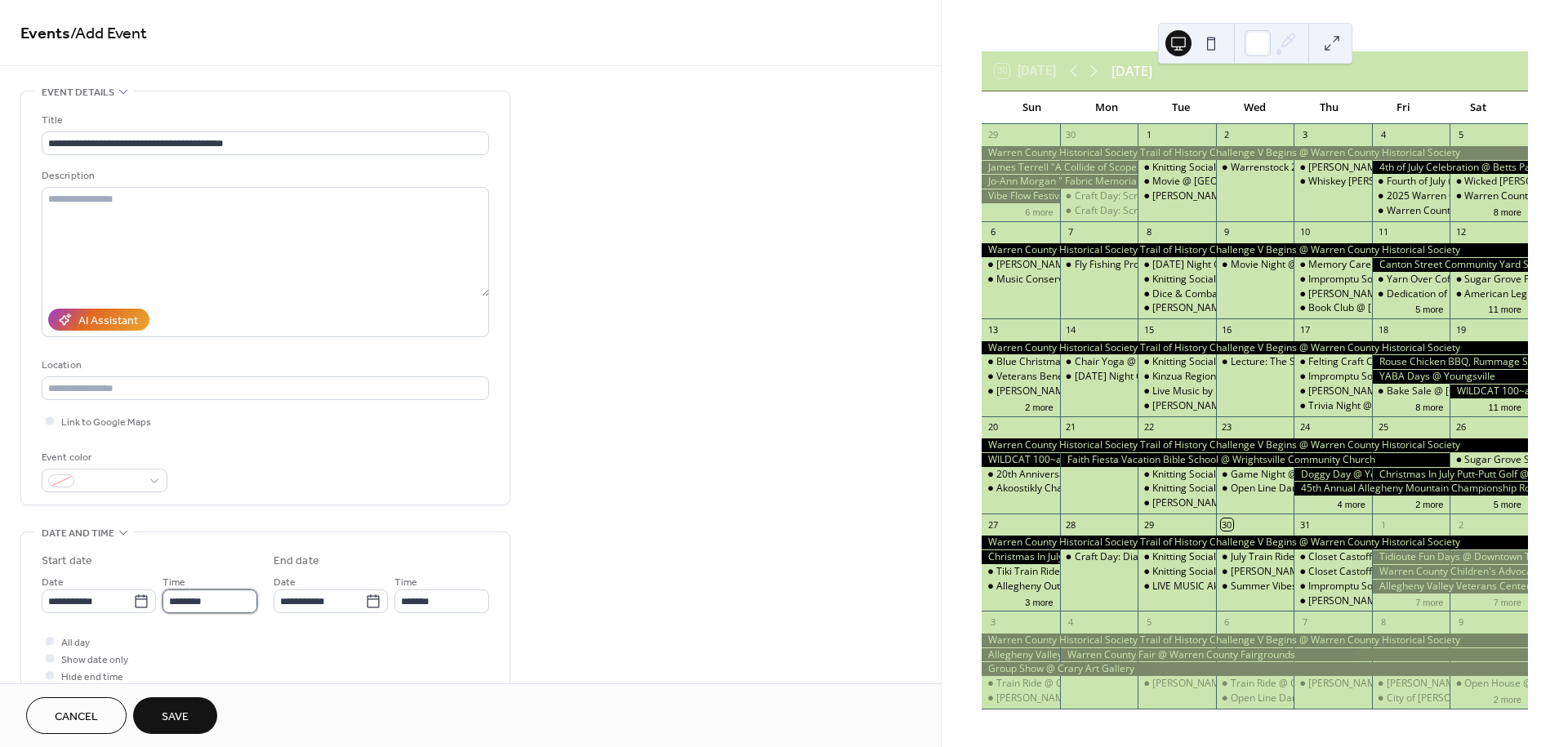click on "********" at bounding box center (210, 601) 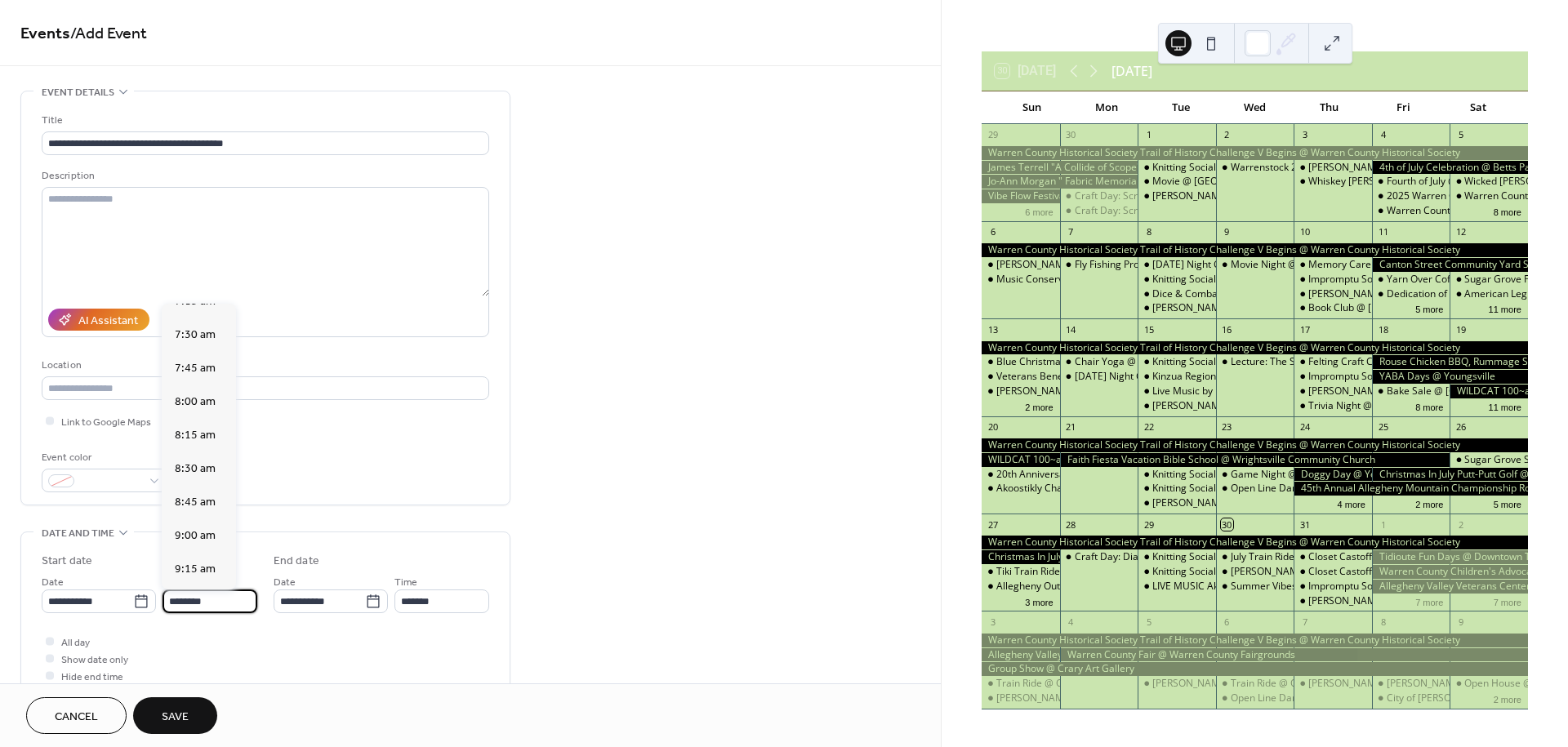 scroll, scrollTop: 989, scrollLeft: 0, axis: vertical 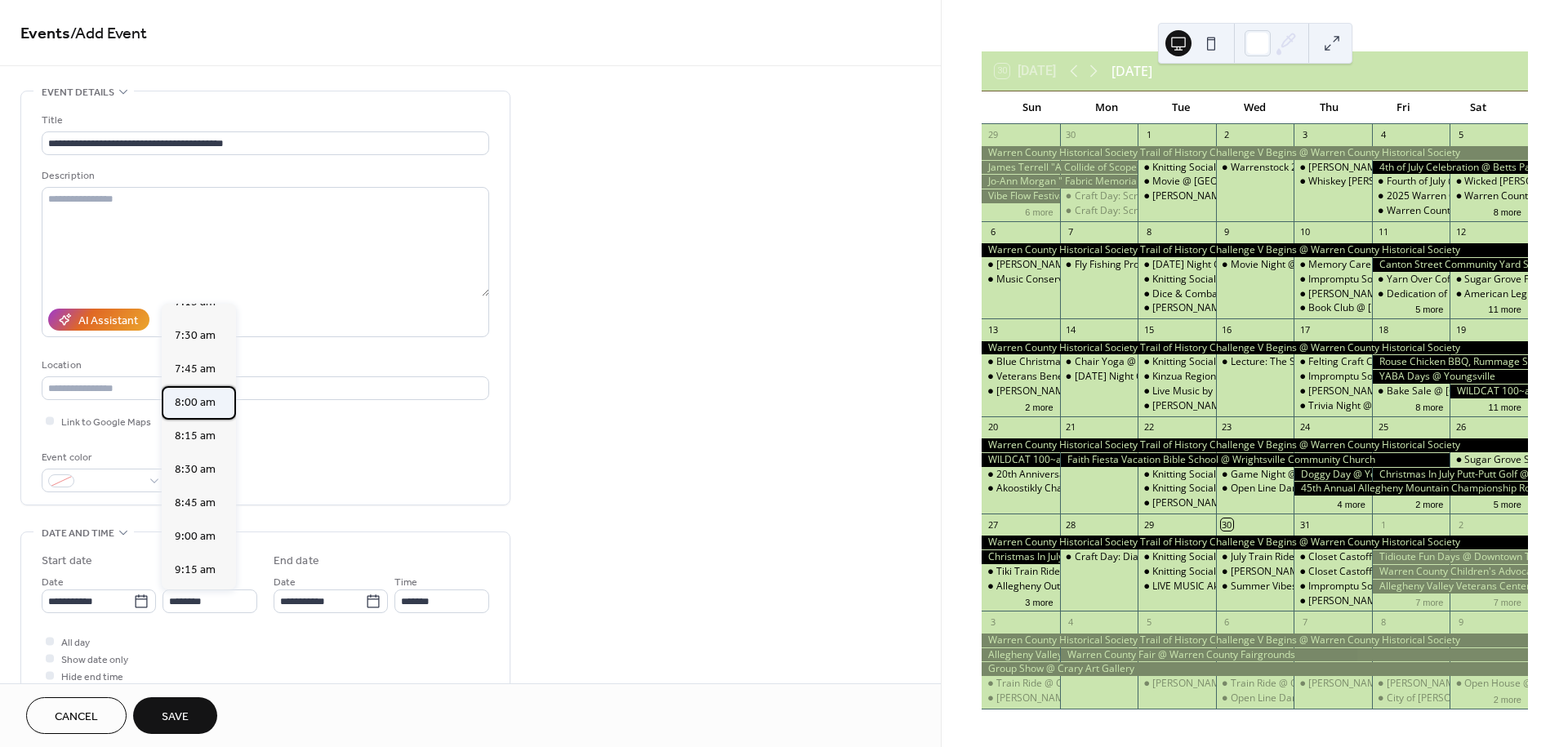 click on "8:00 am" at bounding box center [195, 402] 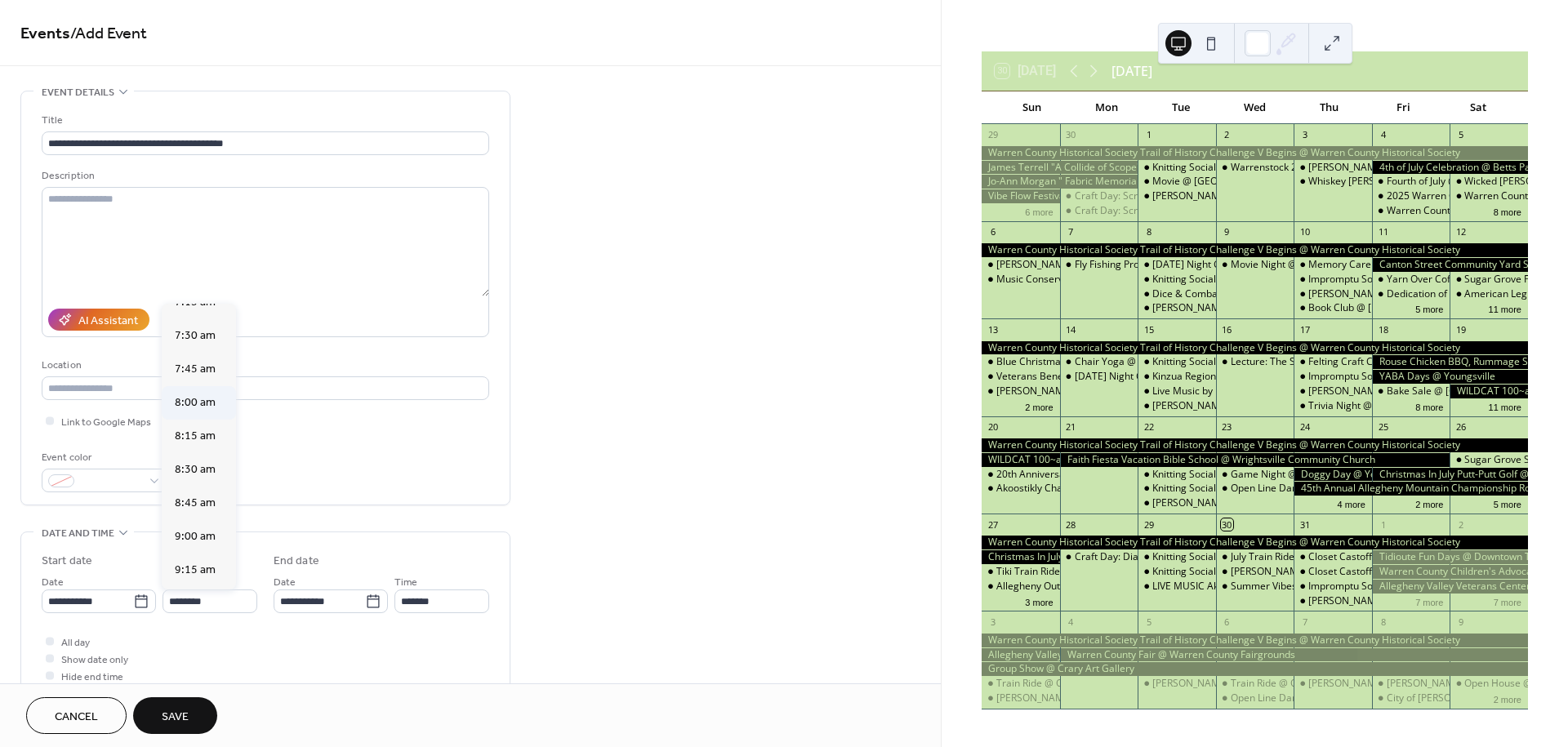 type on "*******" 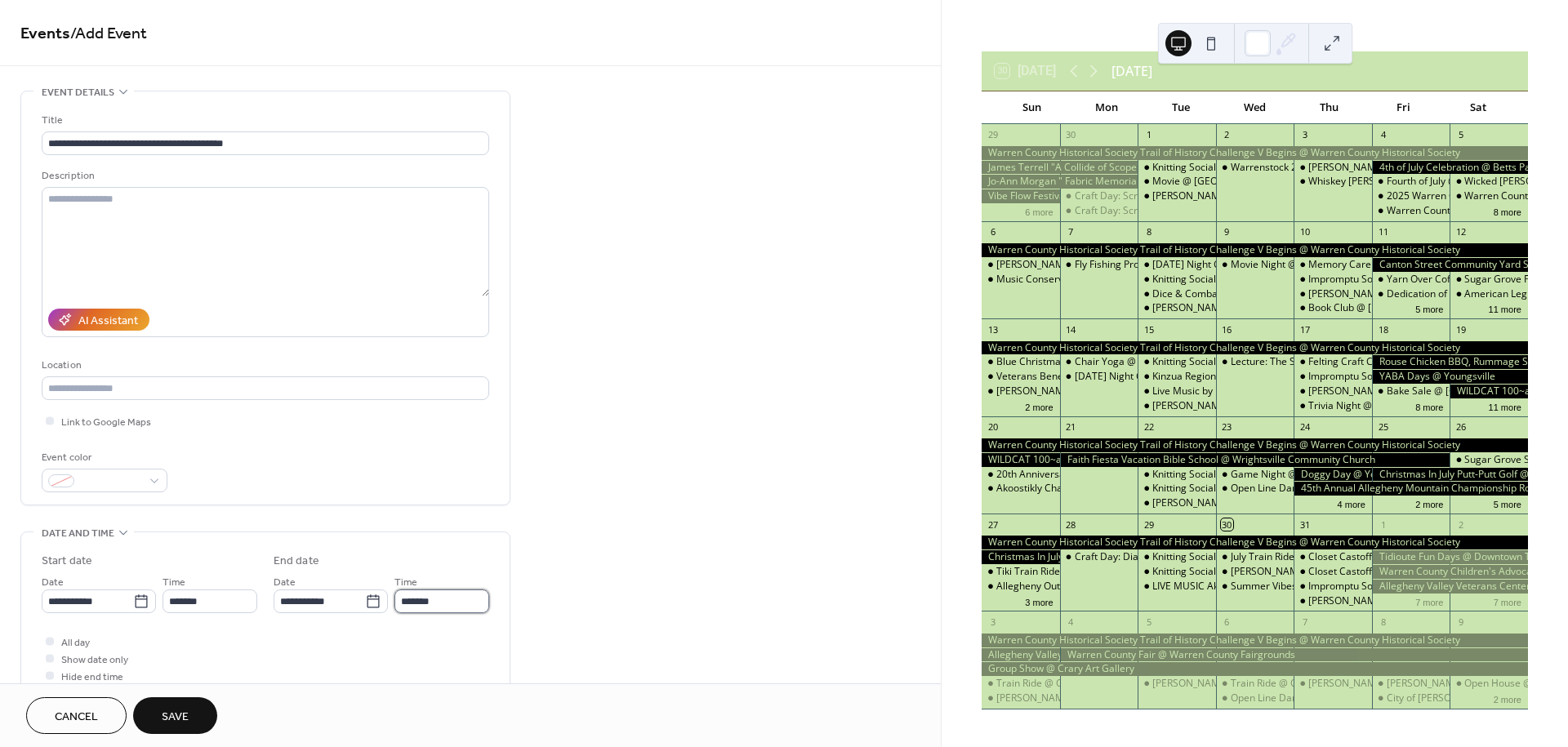click on "*******" at bounding box center [442, 601] 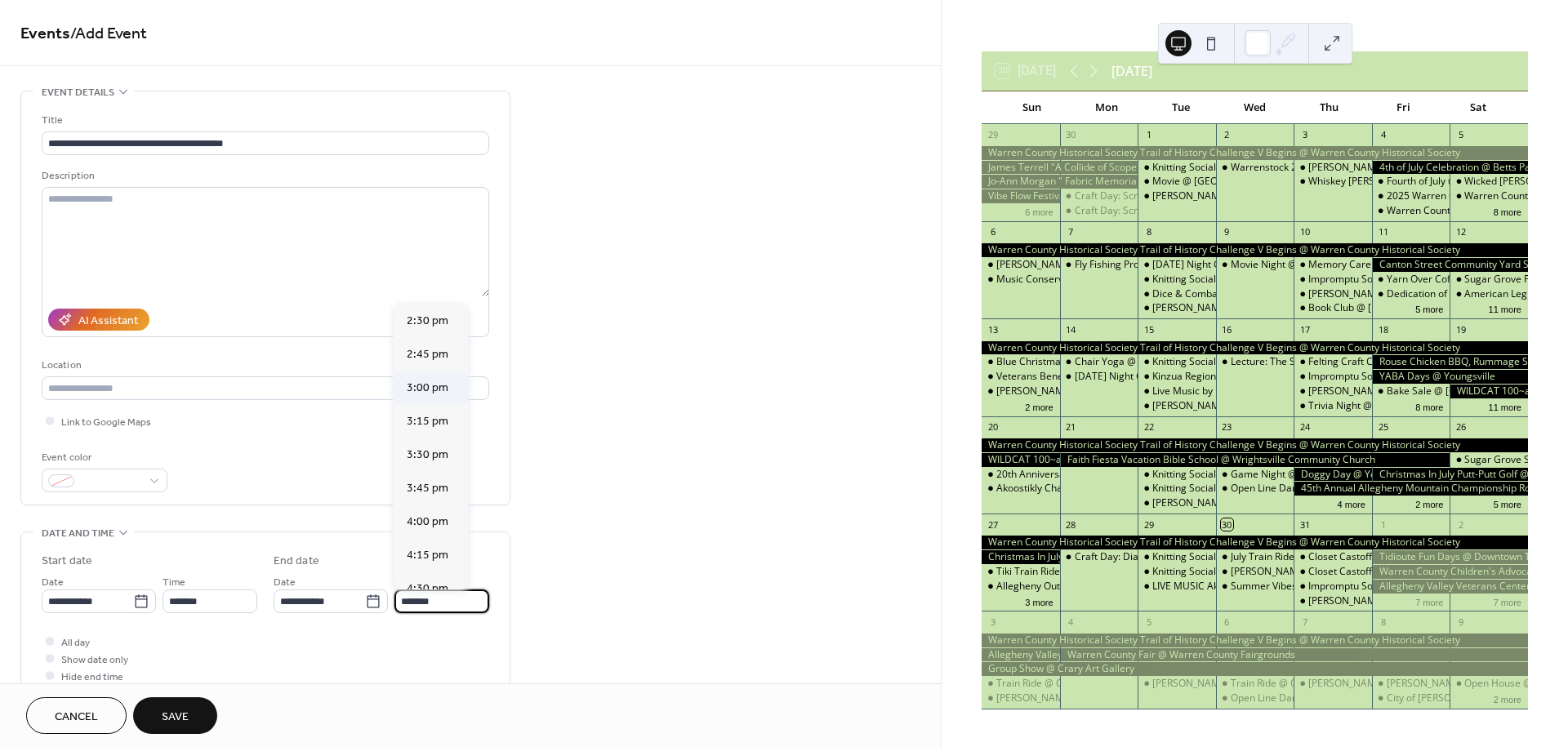 scroll, scrollTop: 1943, scrollLeft: 0, axis: vertical 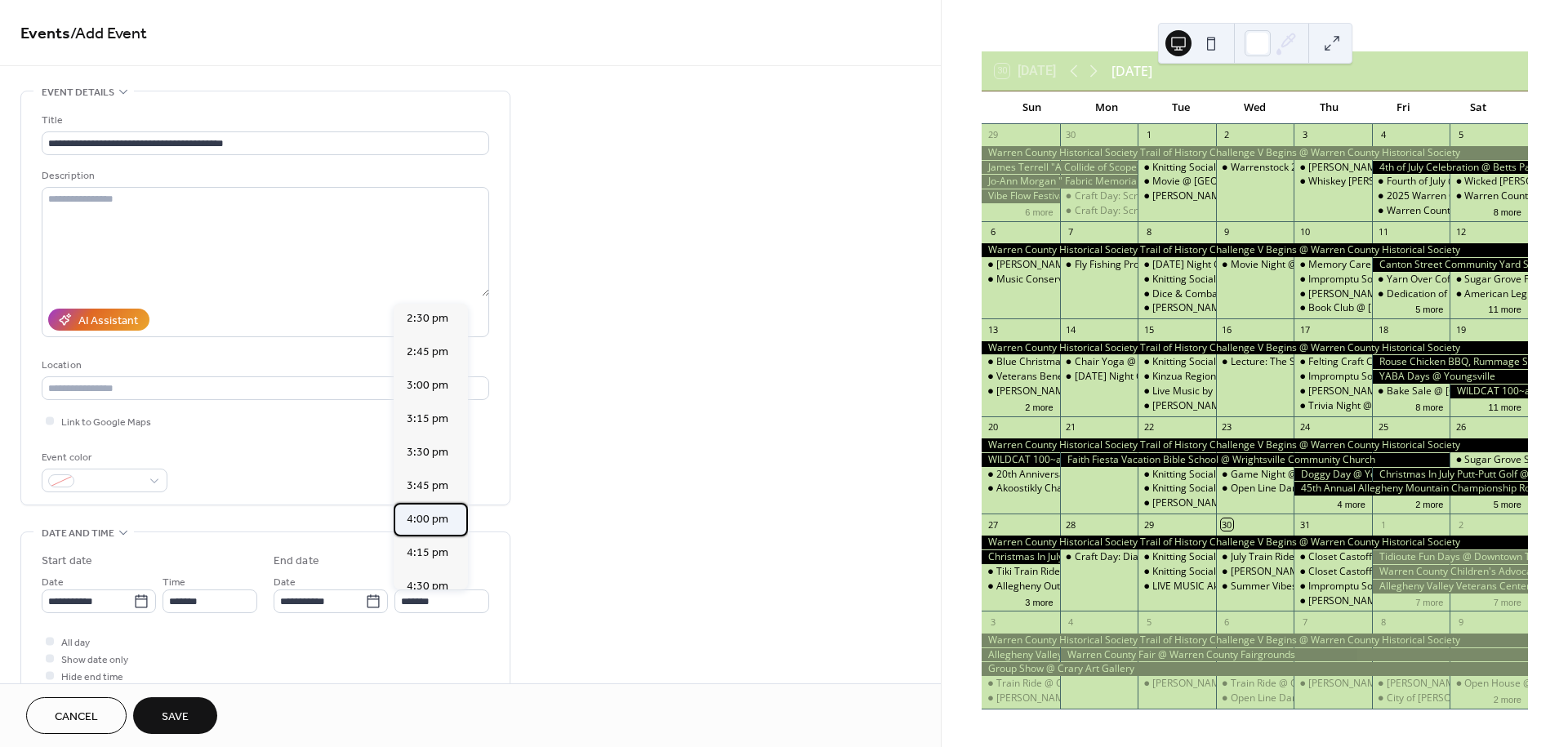click on "4:00 pm" at bounding box center [427, 519] 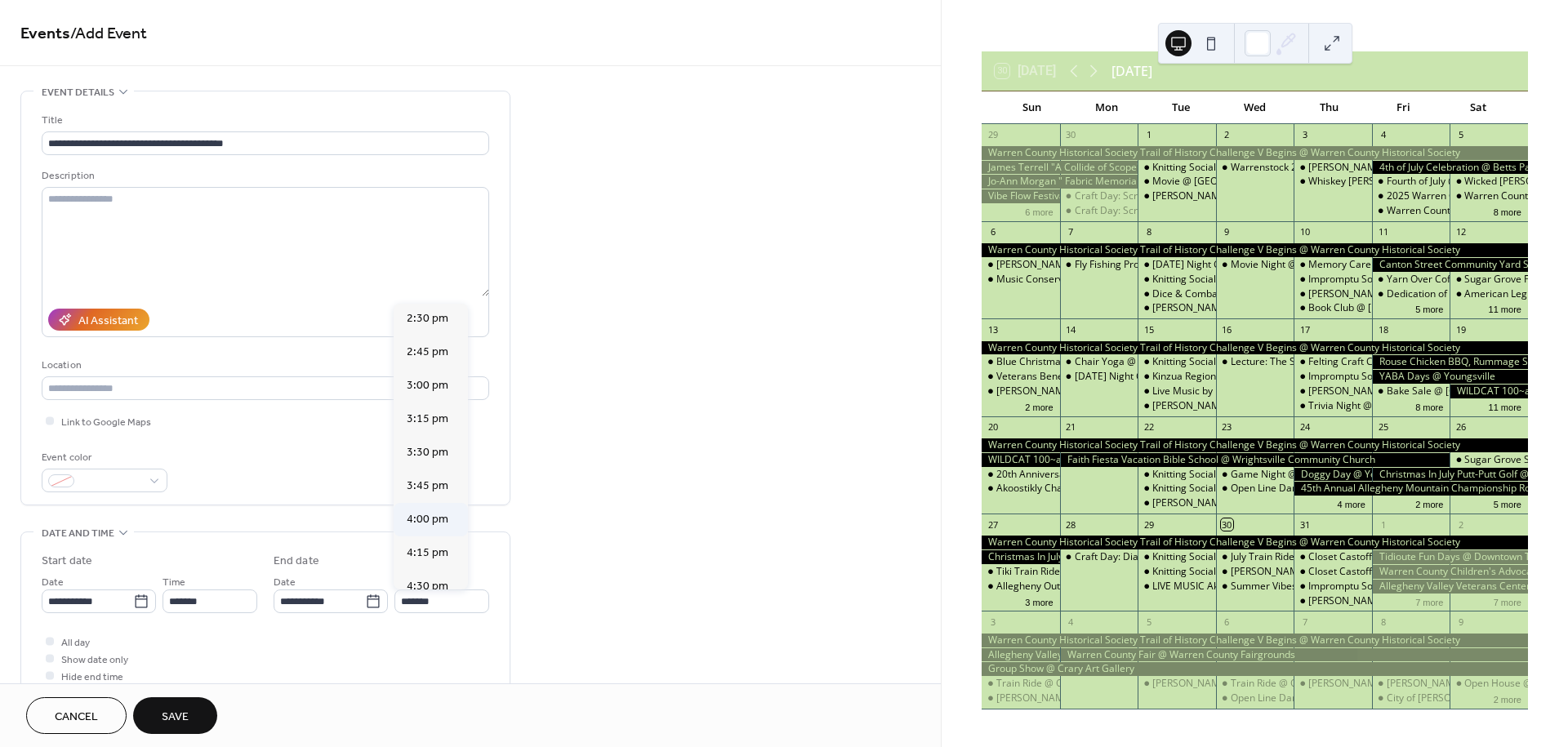 type on "*******" 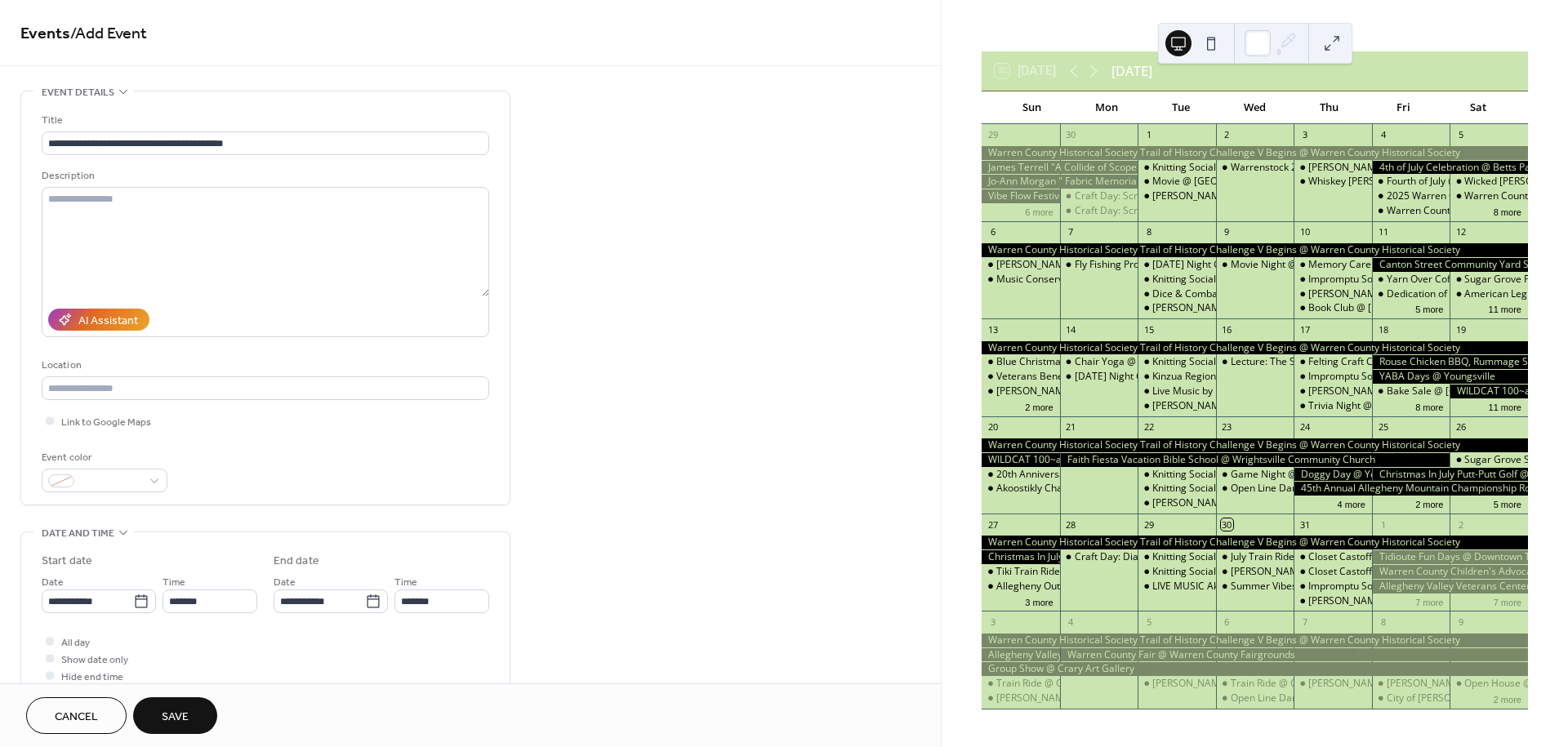 click on "Save" at bounding box center [175, 717] 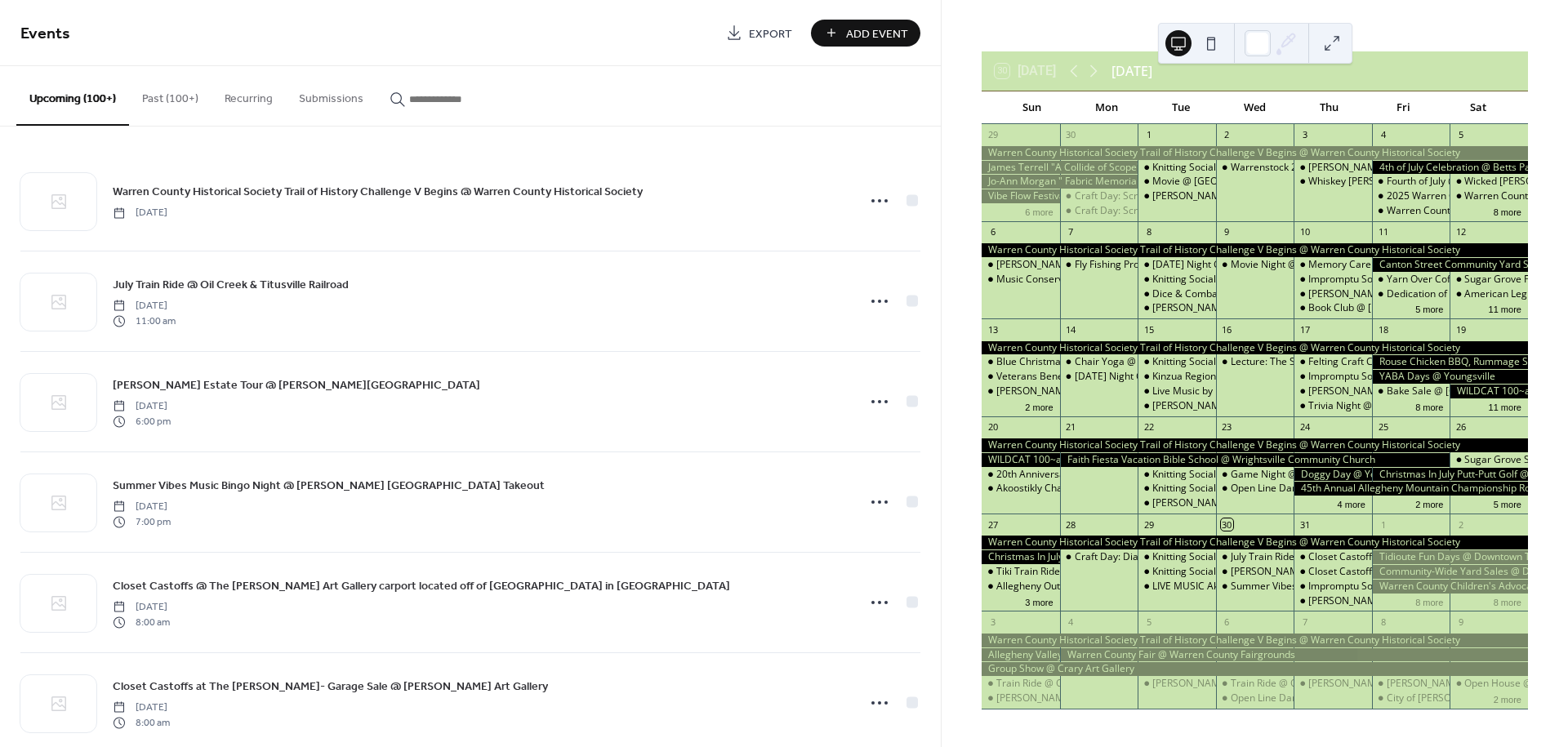 click on "Wed" at bounding box center (1254, 108) 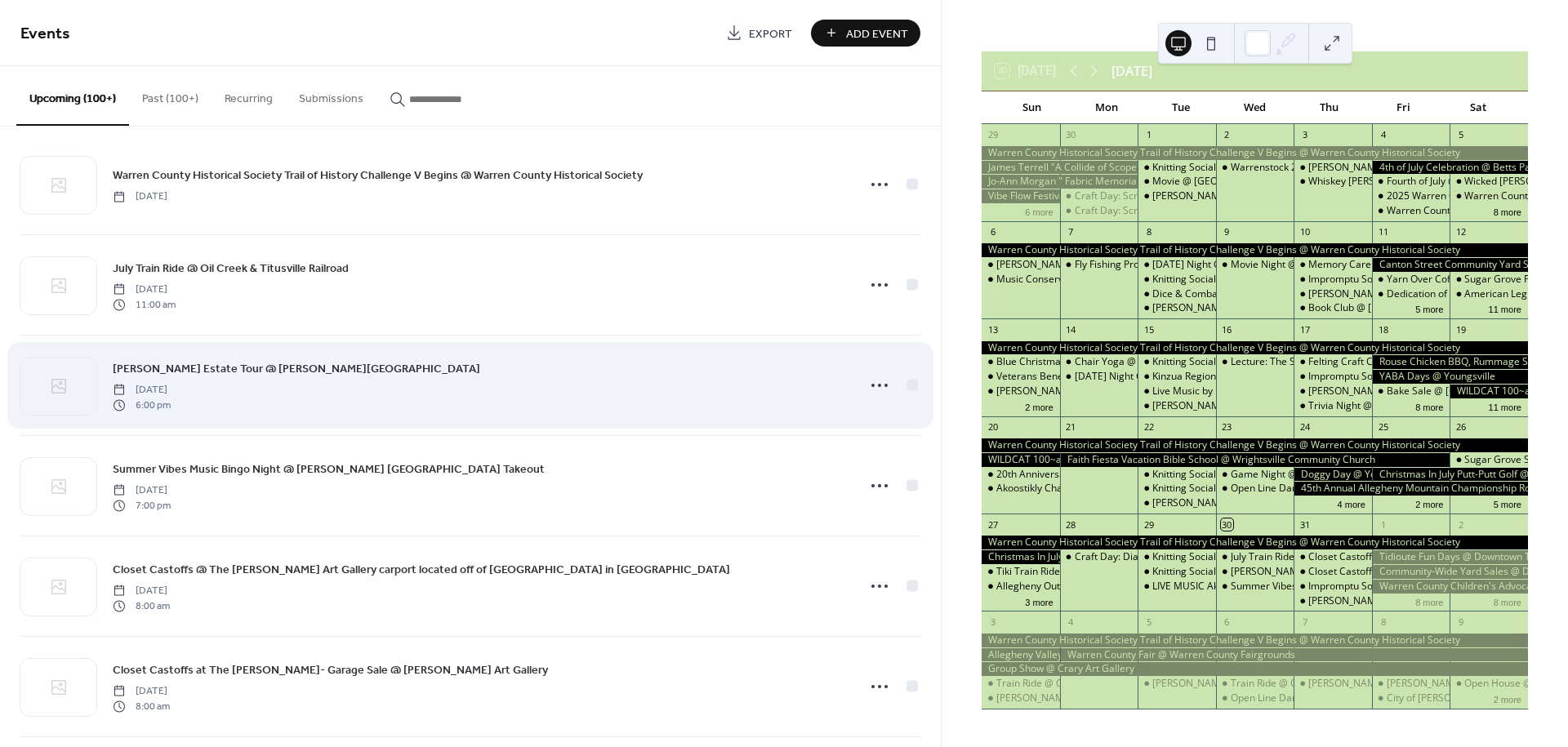 scroll, scrollTop: 0, scrollLeft: 0, axis: both 